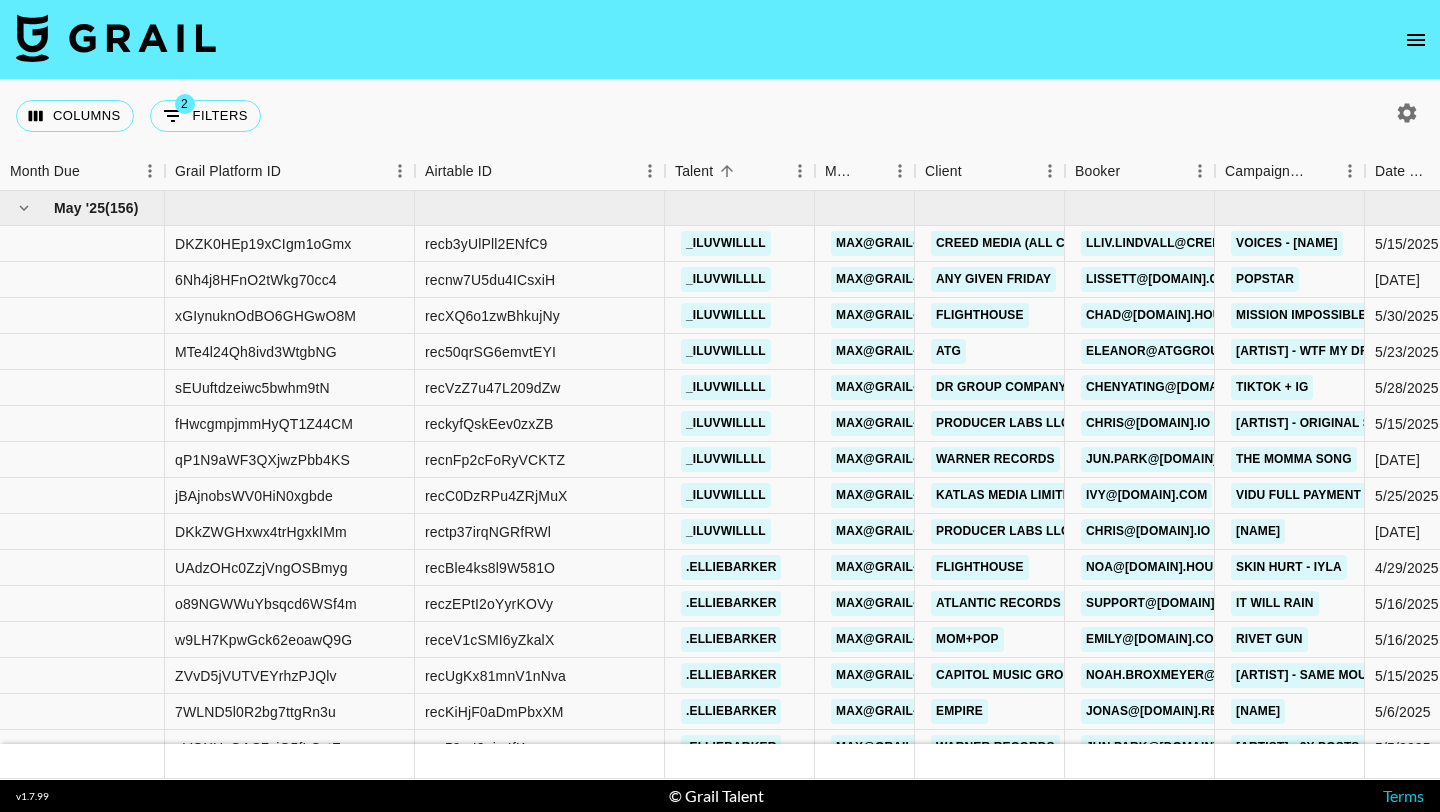 scroll, scrollTop: 0, scrollLeft: 0, axis: both 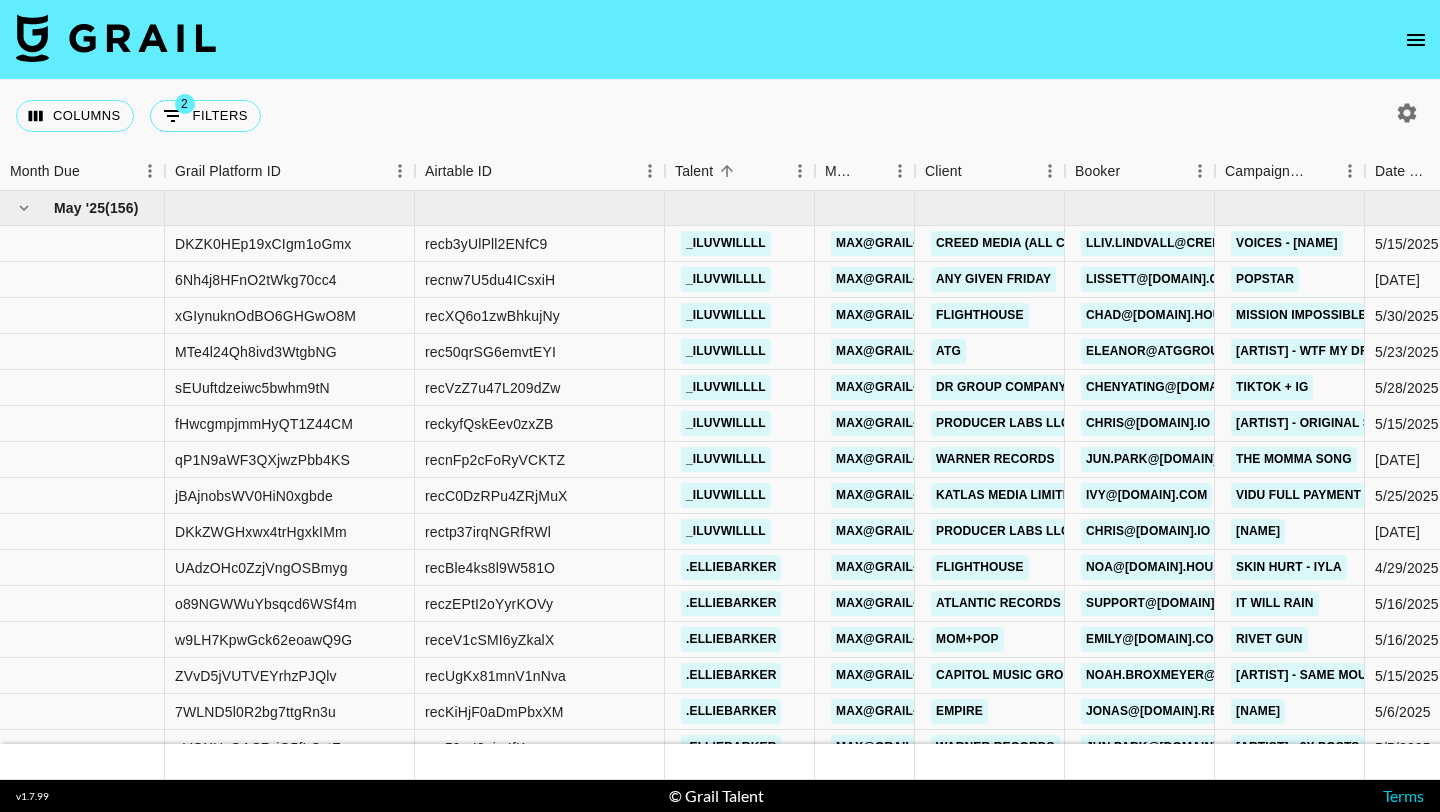 click 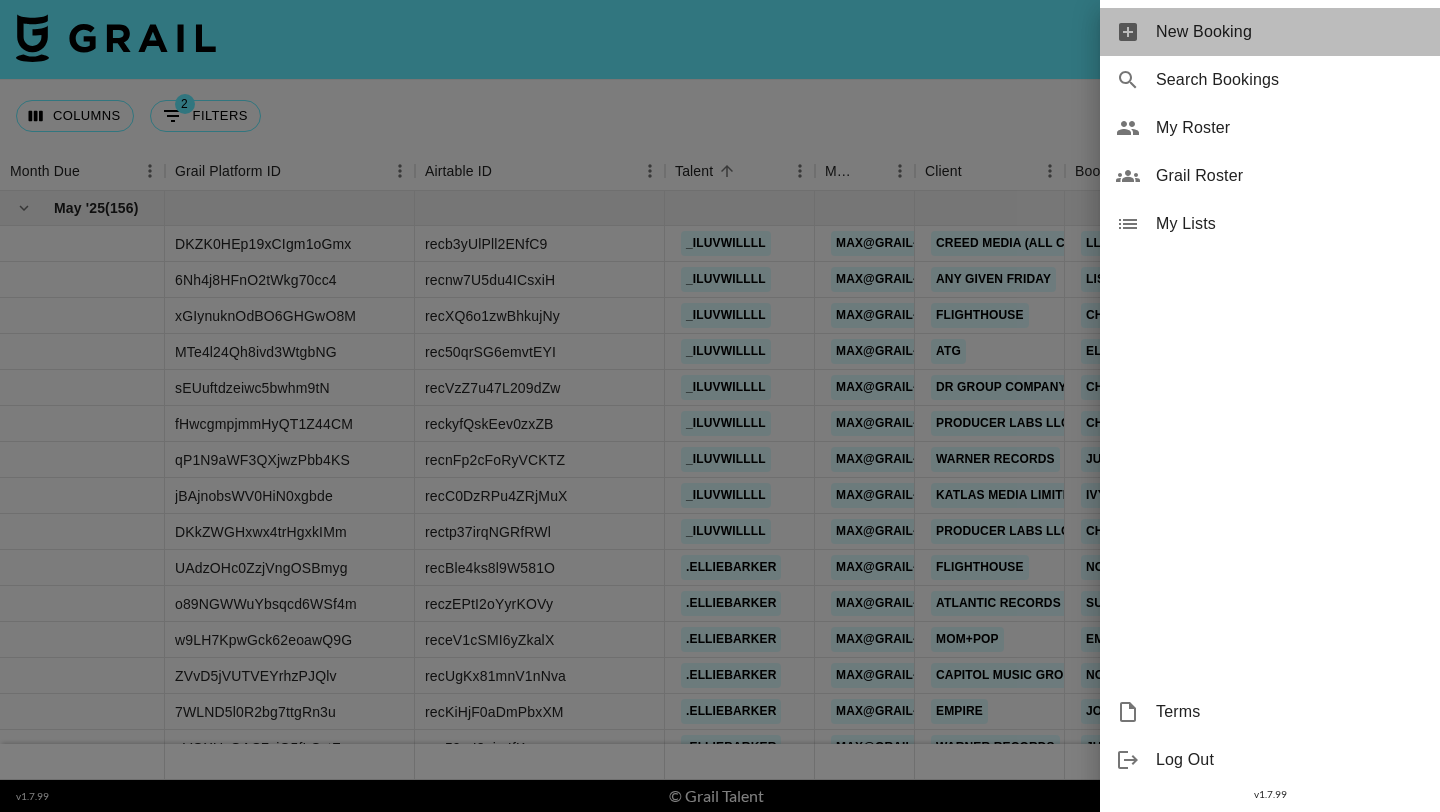 click on "New Booking" at bounding box center (1290, 32) 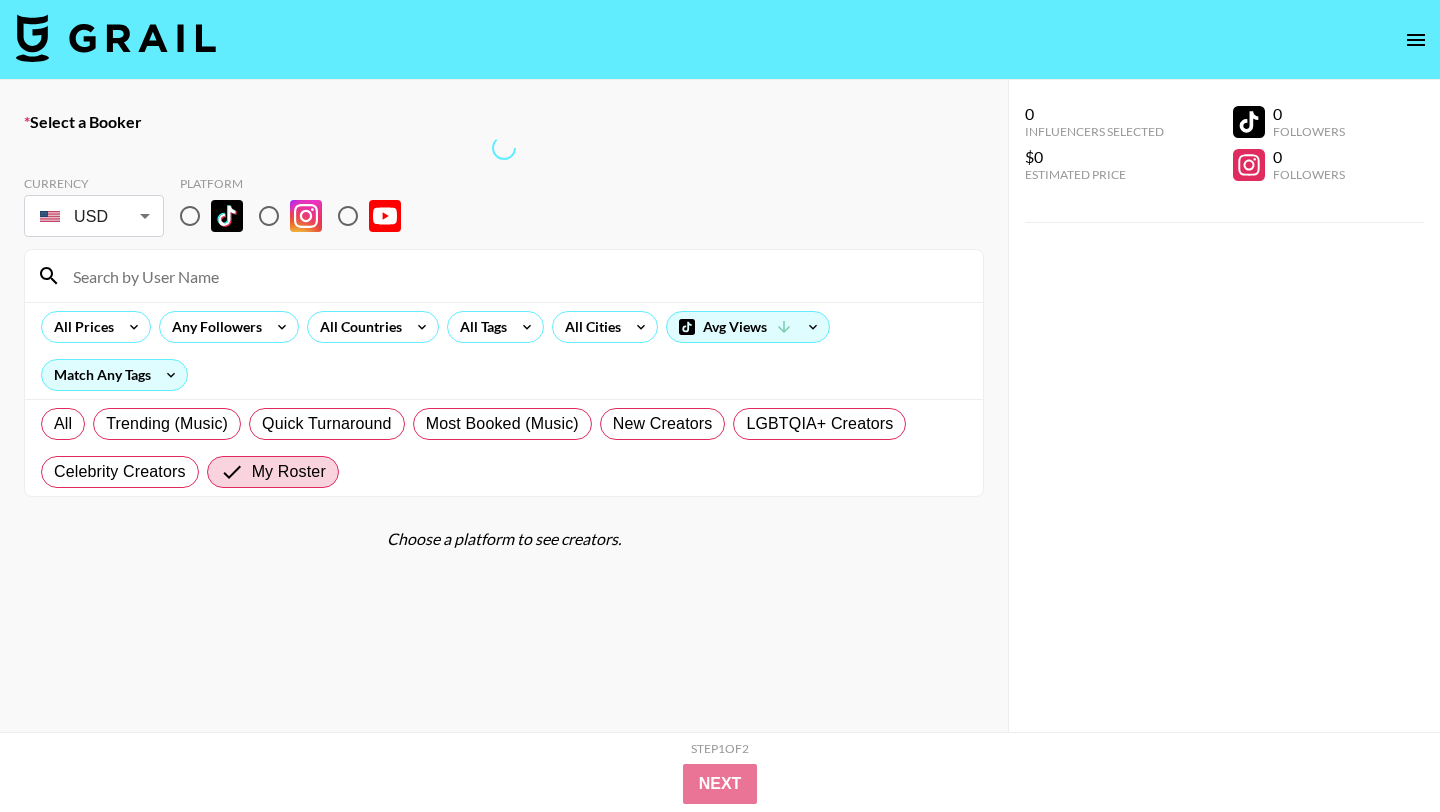 click at bounding box center (516, 276) 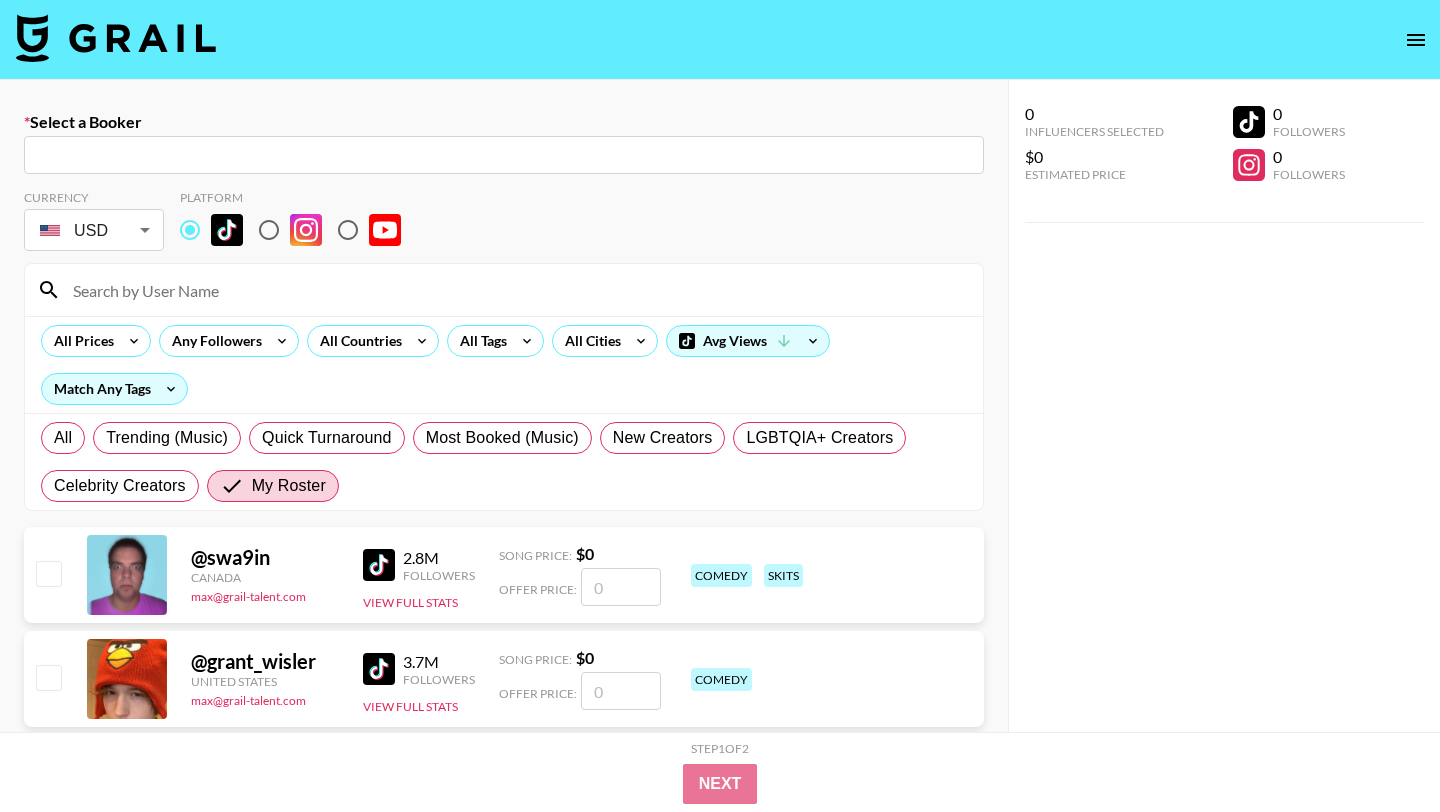 click at bounding box center [516, 290] 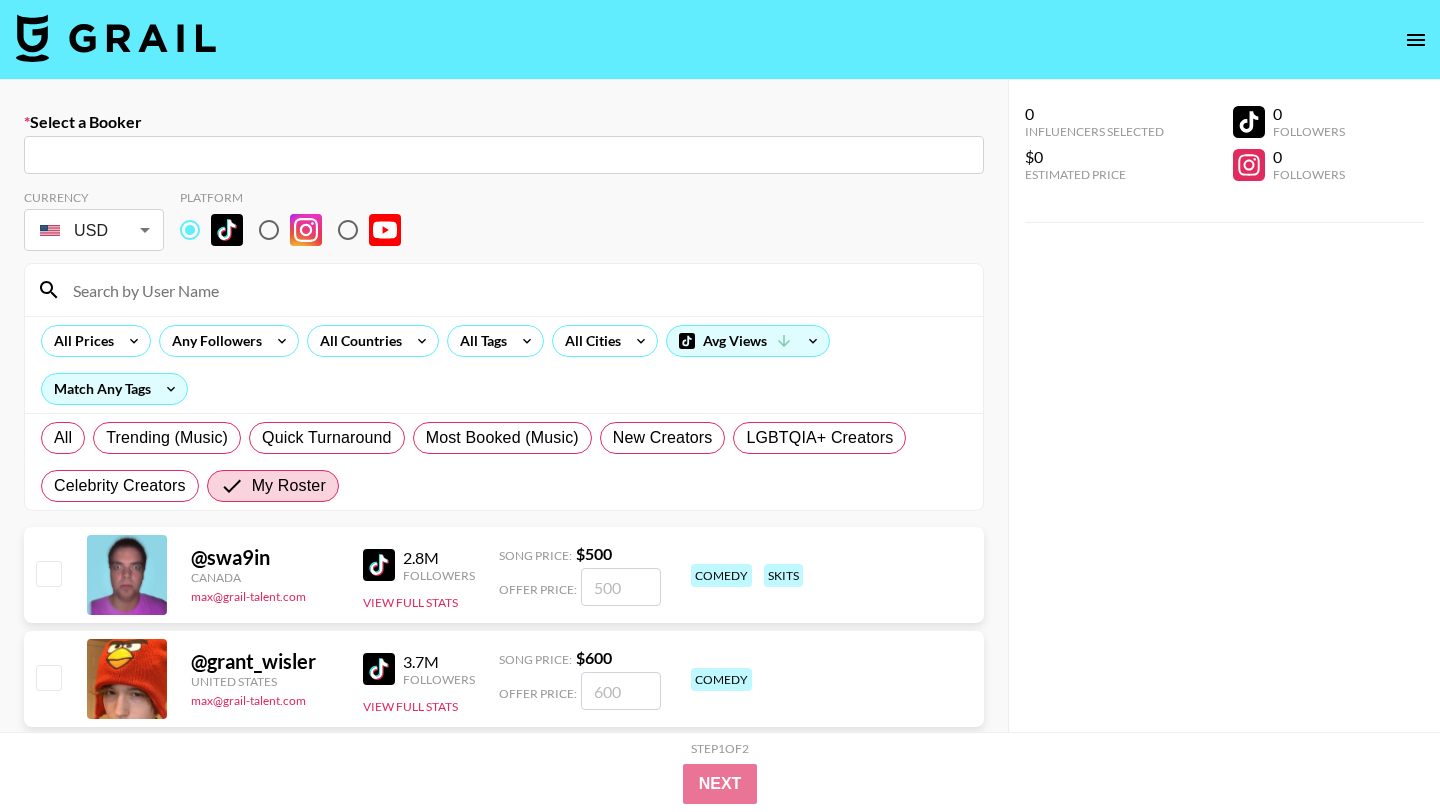 paste on "gary.marella@monomusicgroup.com" 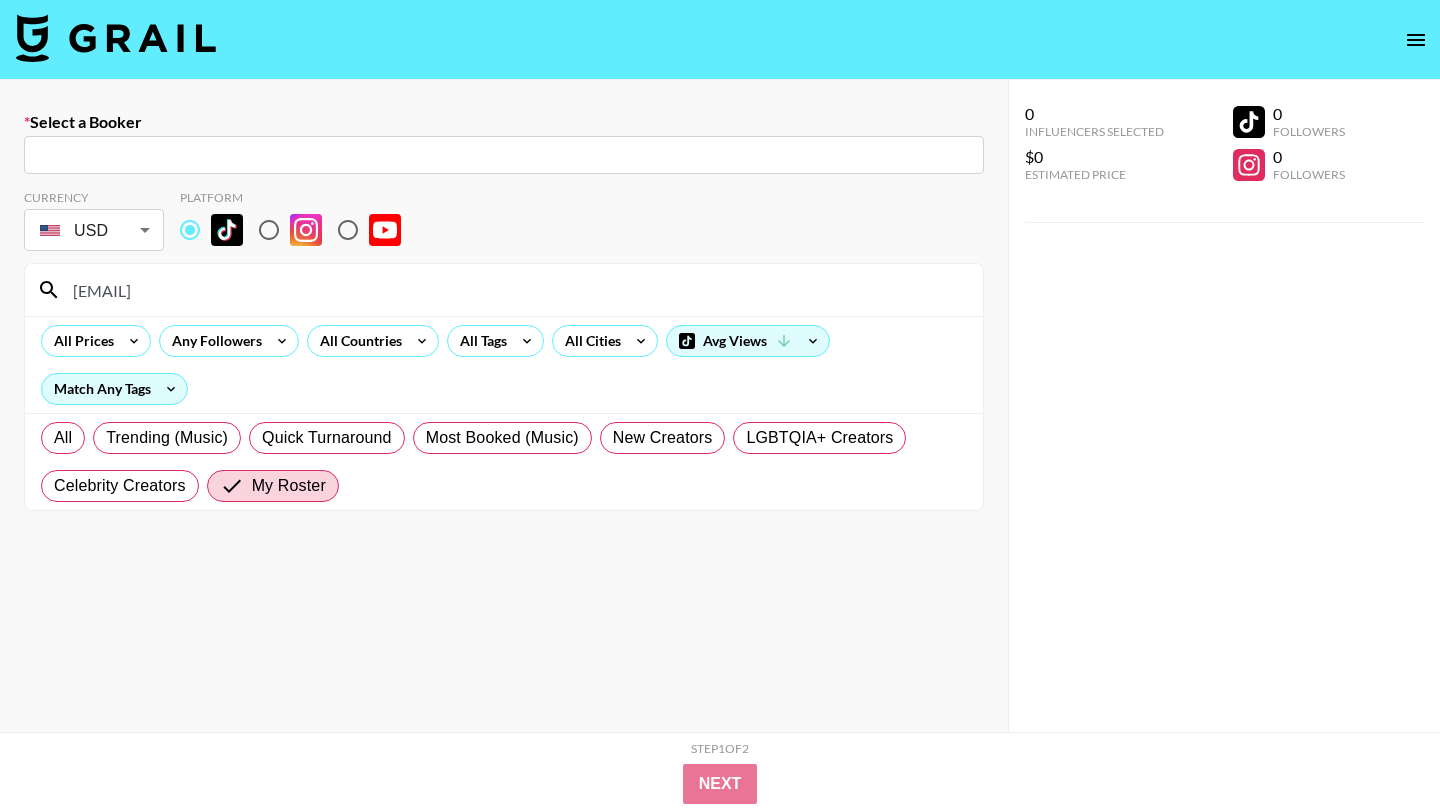 drag, startPoint x: 380, startPoint y: 290, endPoint x: 0, endPoint y: 200, distance: 390.51248 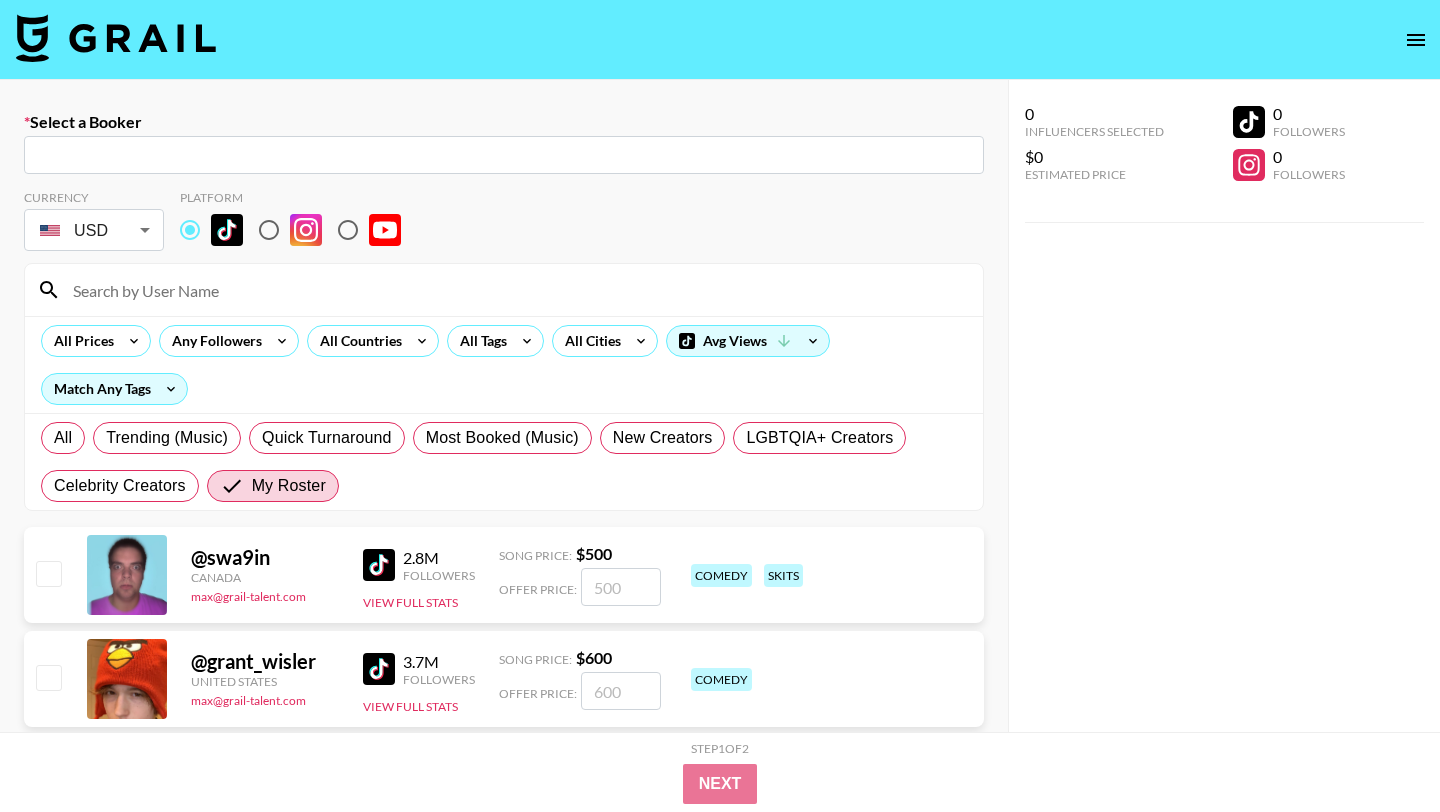 click at bounding box center [504, 155] 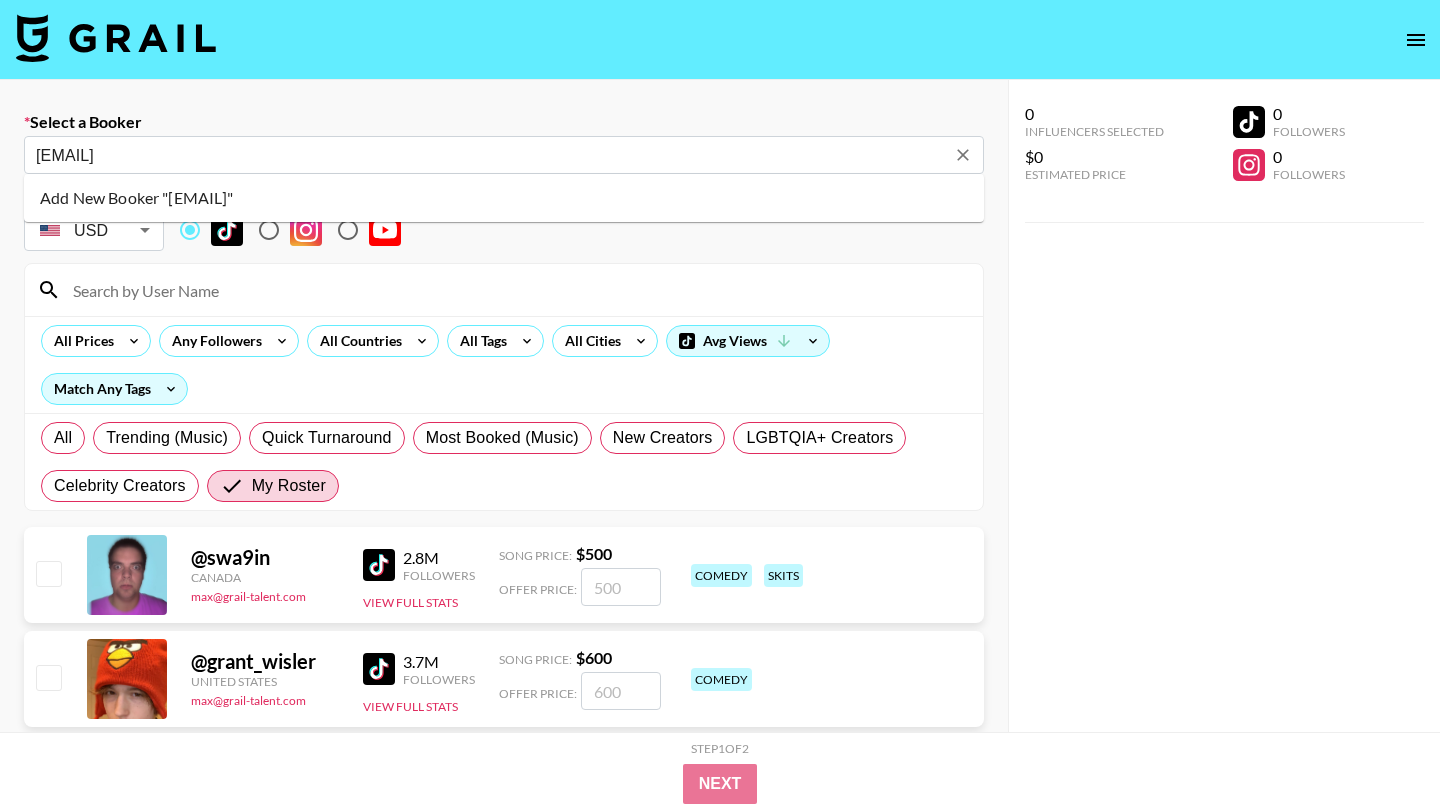 click on "Add New Booker "gary.marella@monomusicgroup.com"" at bounding box center [504, 198] 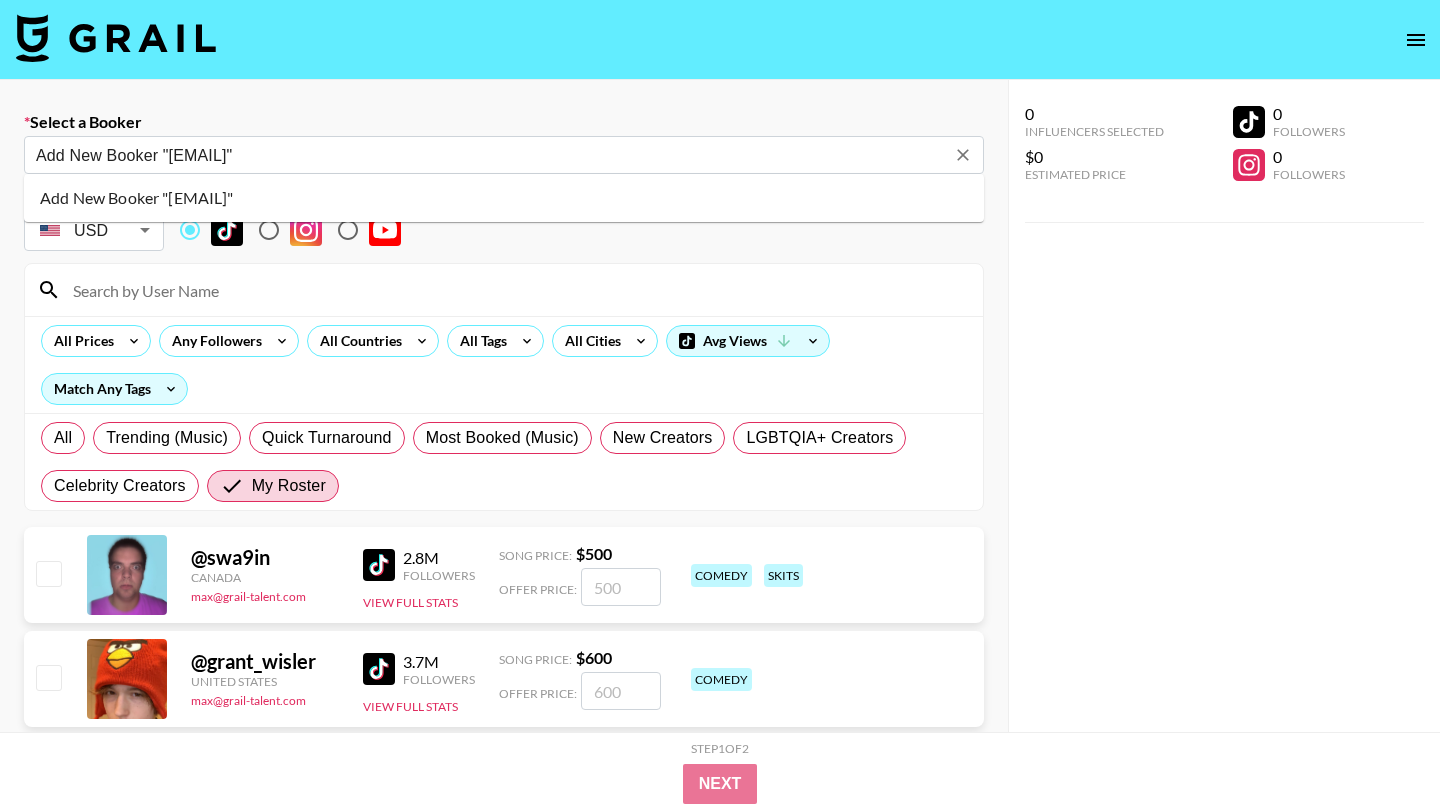 type 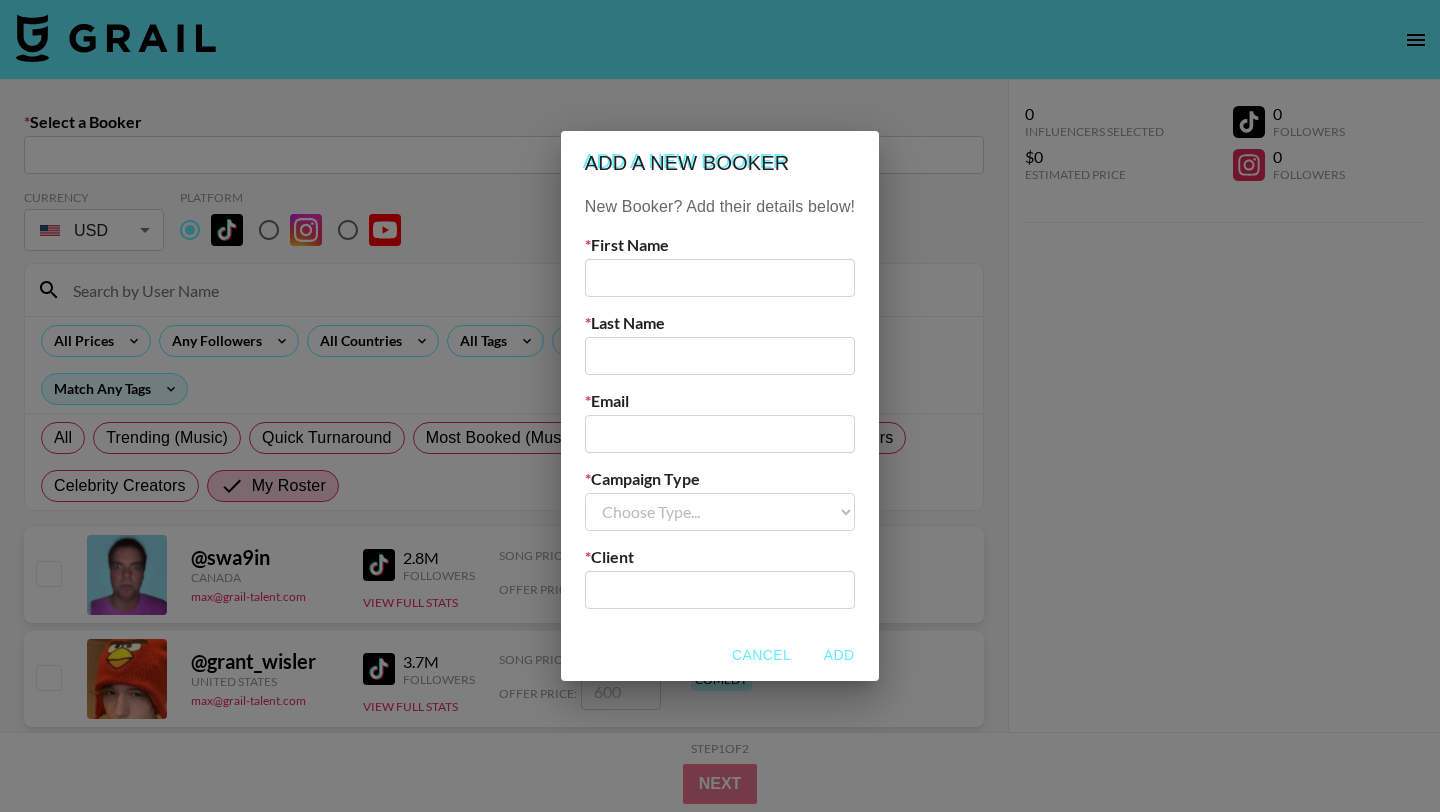 click at bounding box center (720, 278) 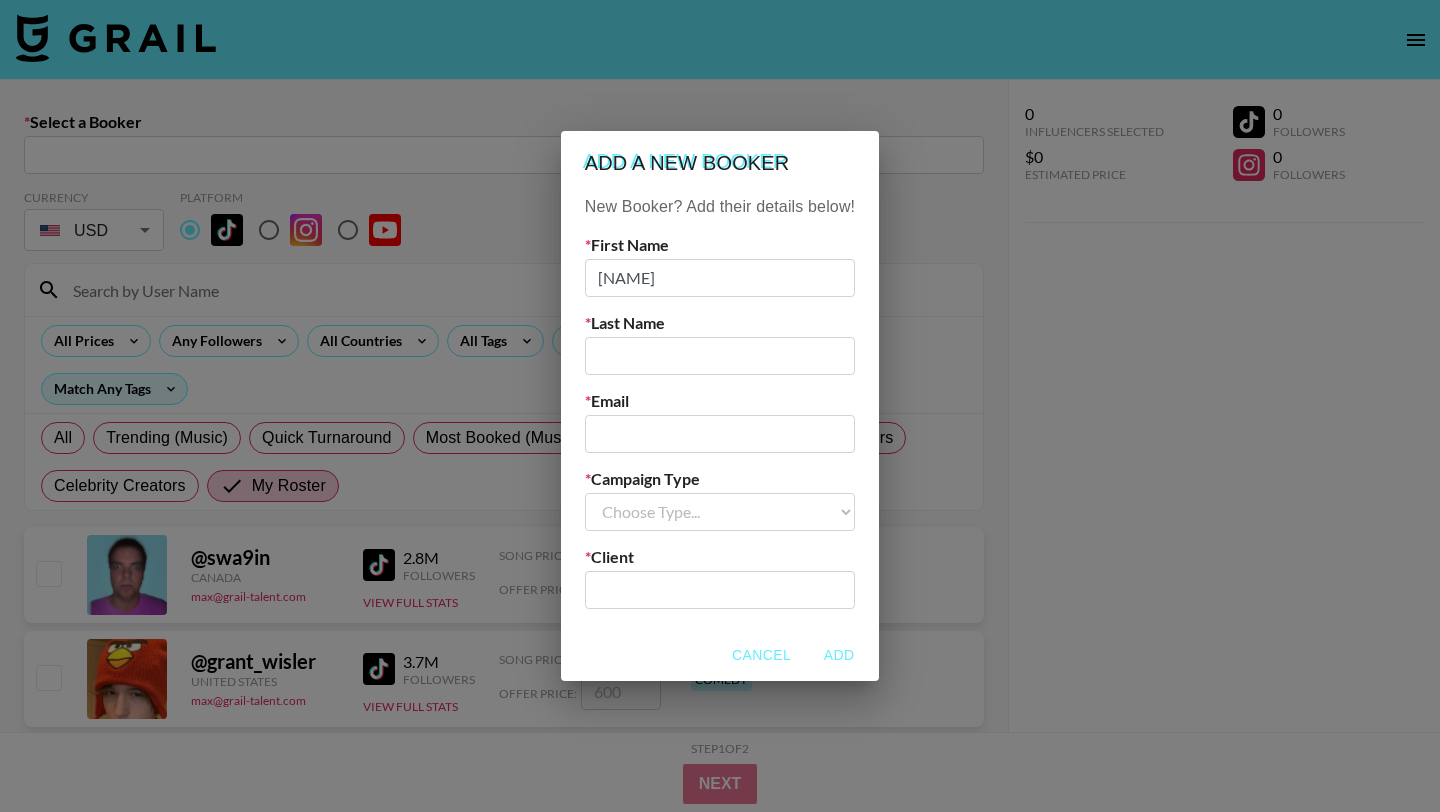type on "Gary" 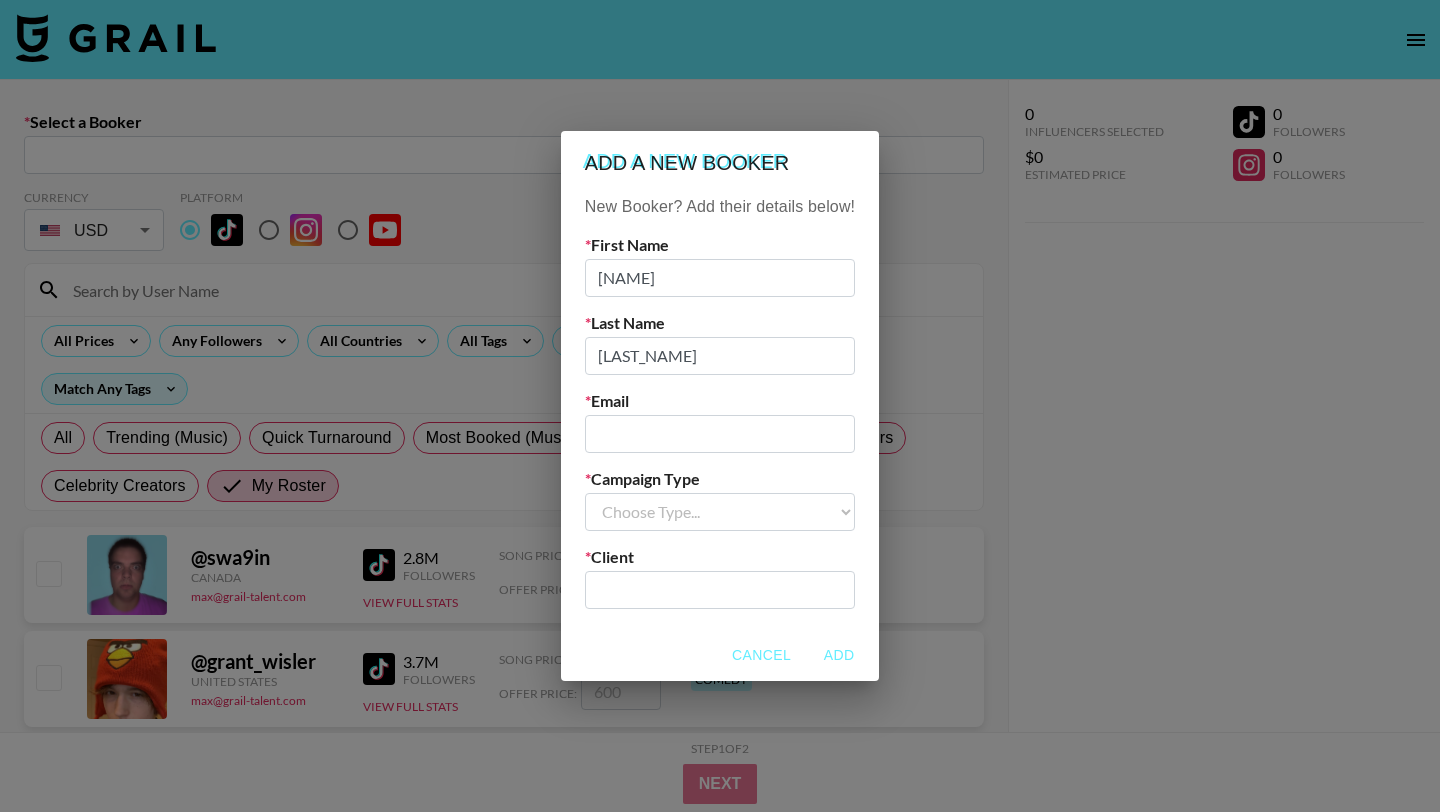 type on "Marella" 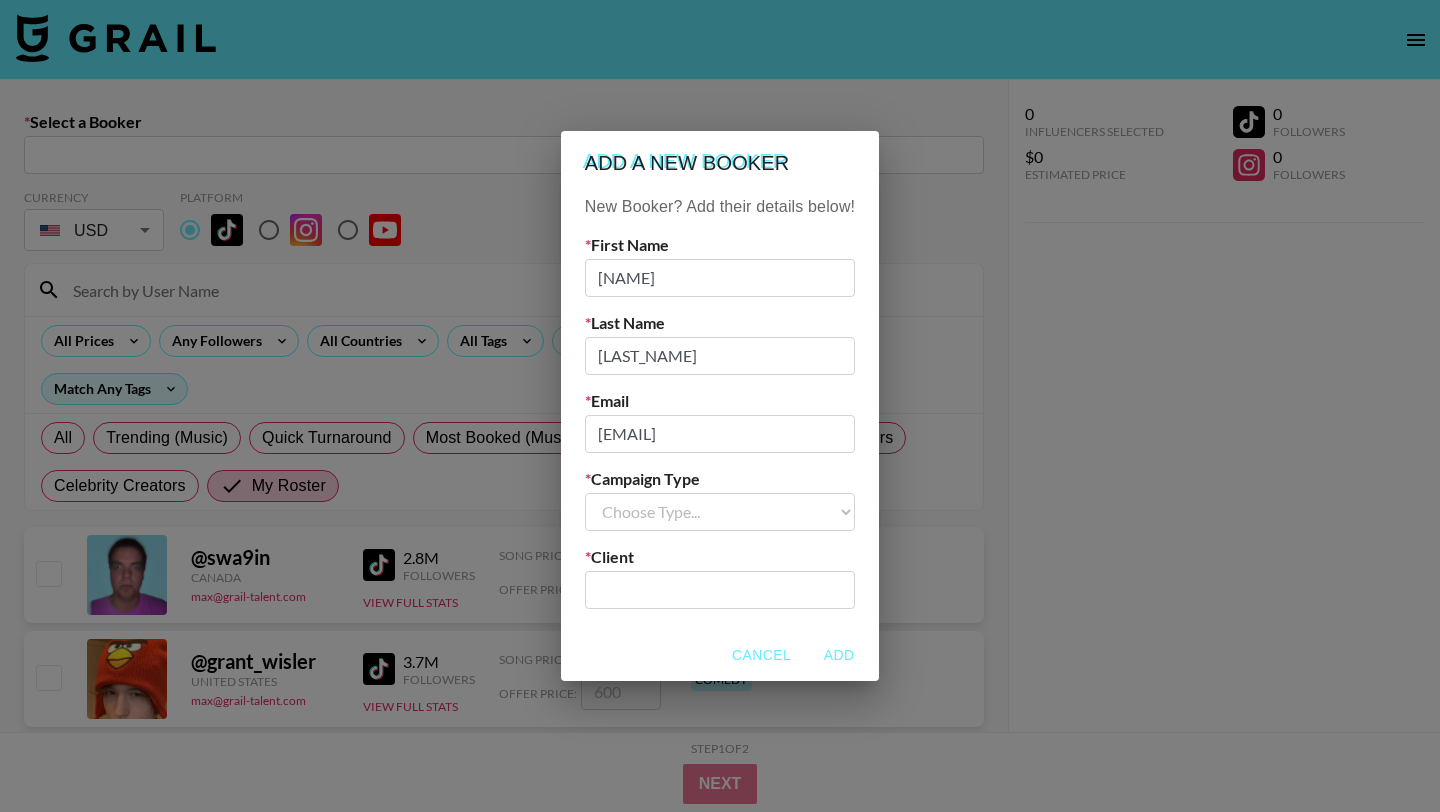 scroll, scrollTop: 0, scrollLeft: 9, axis: horizontal 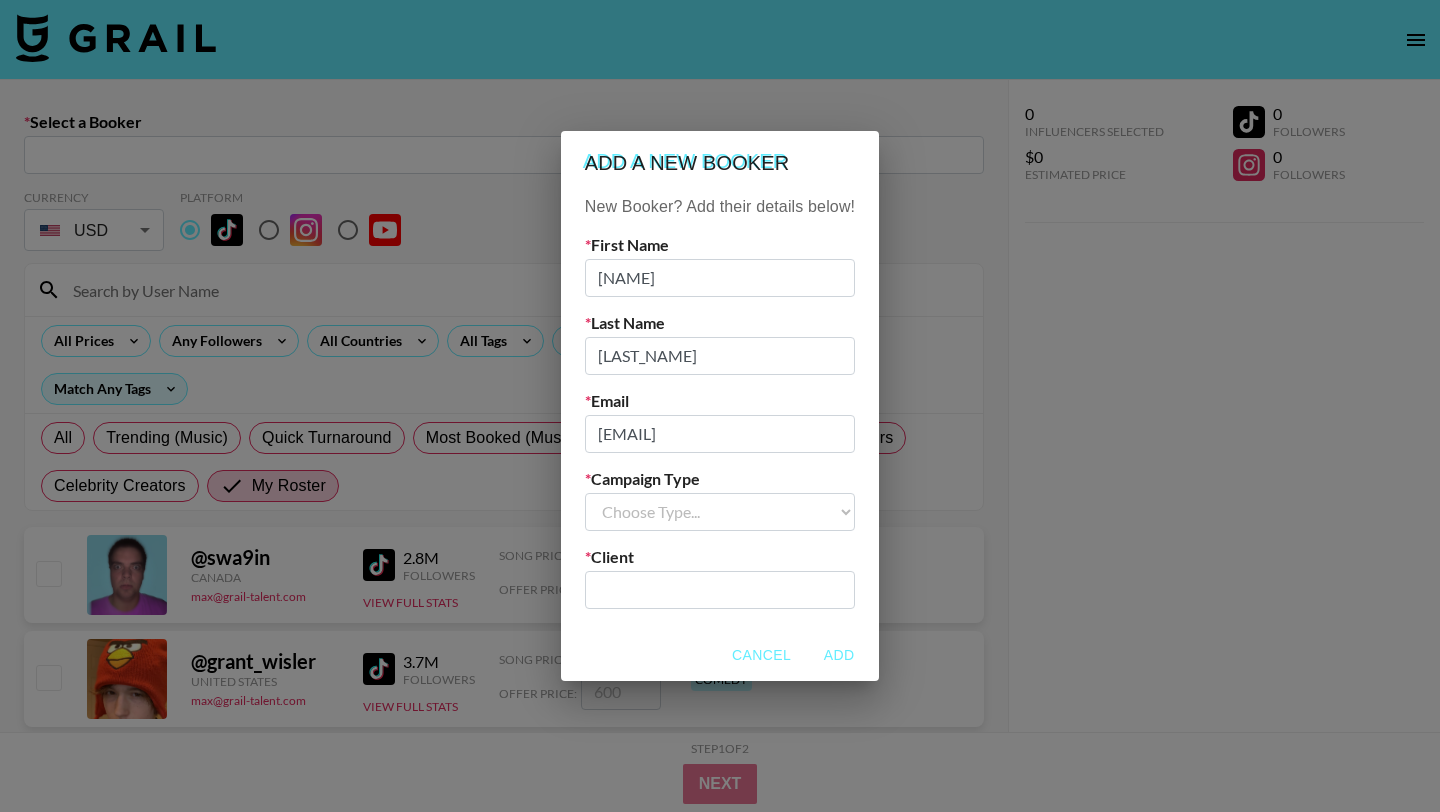 type on "[EMAIL]" 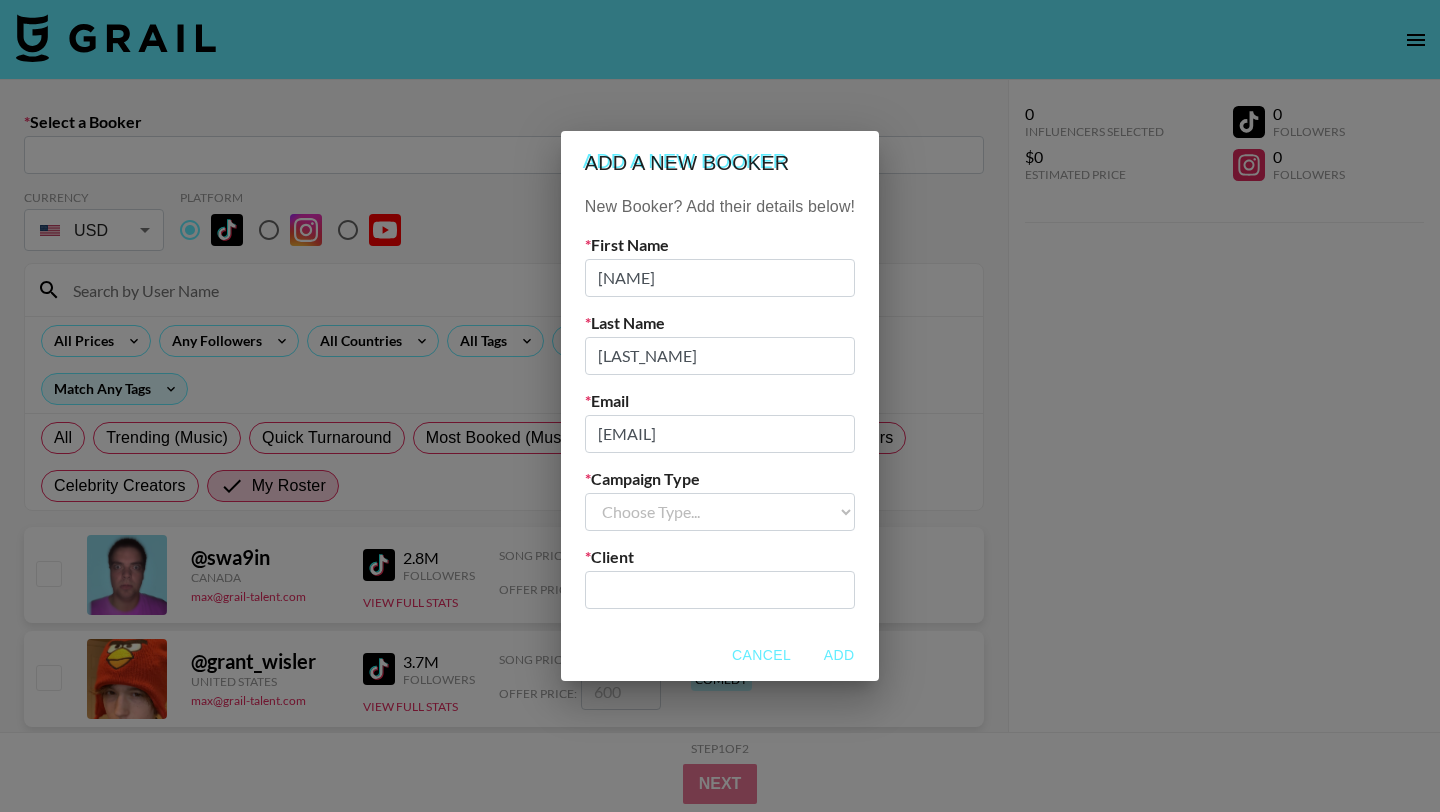 click on "Choose Type... Song Promos Brand Promos" at bounding box center [720, 512] 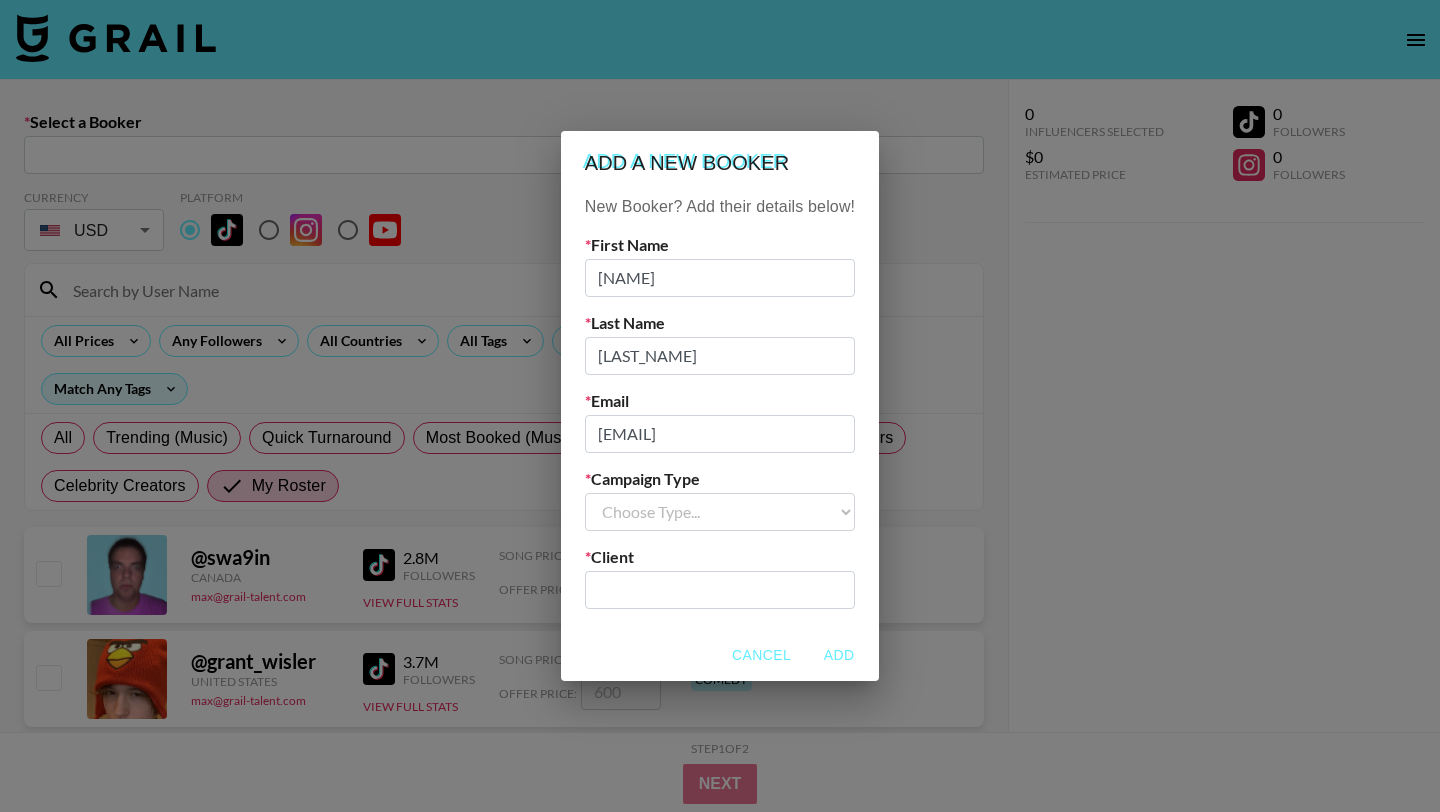 select on "Song" 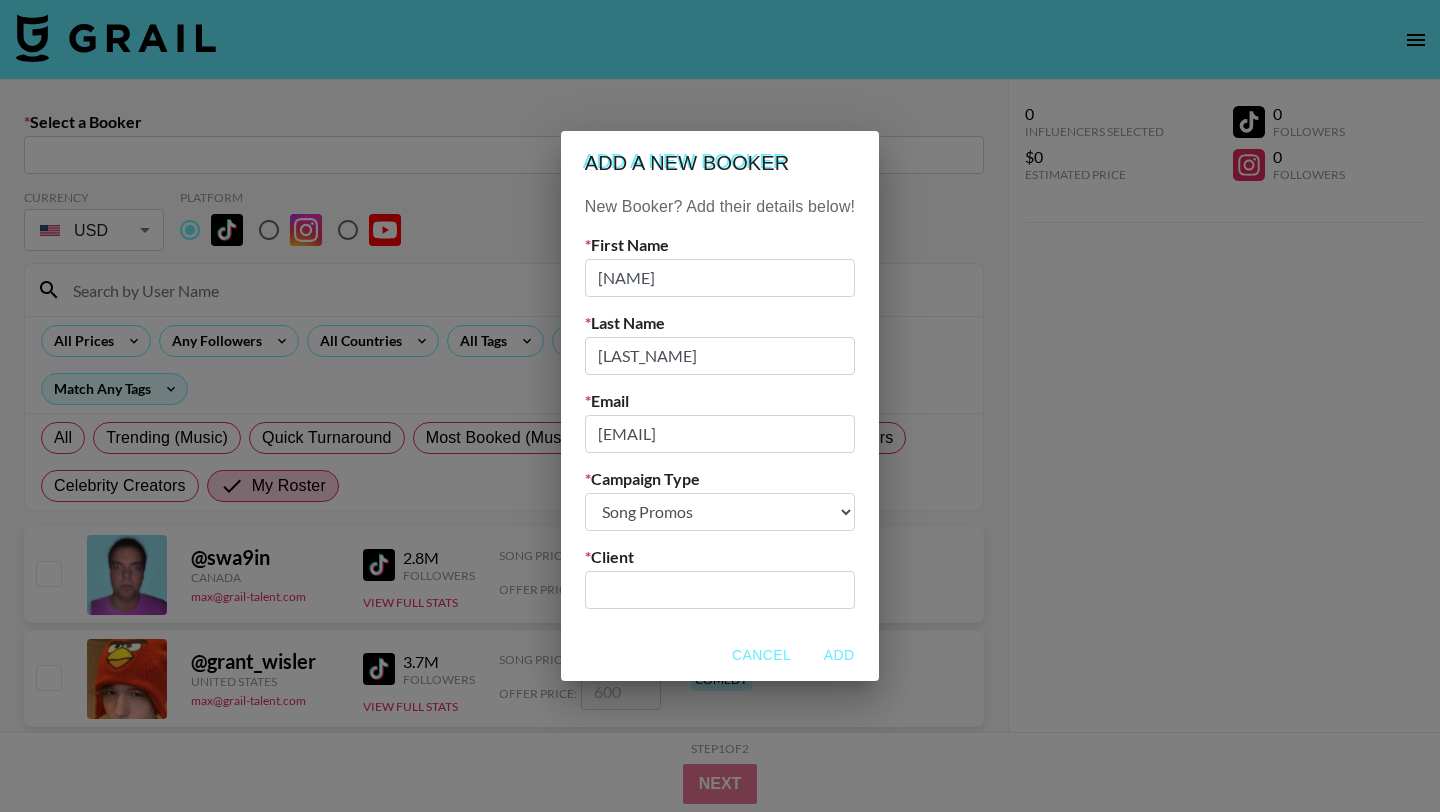click at bounding box center (720, 589) 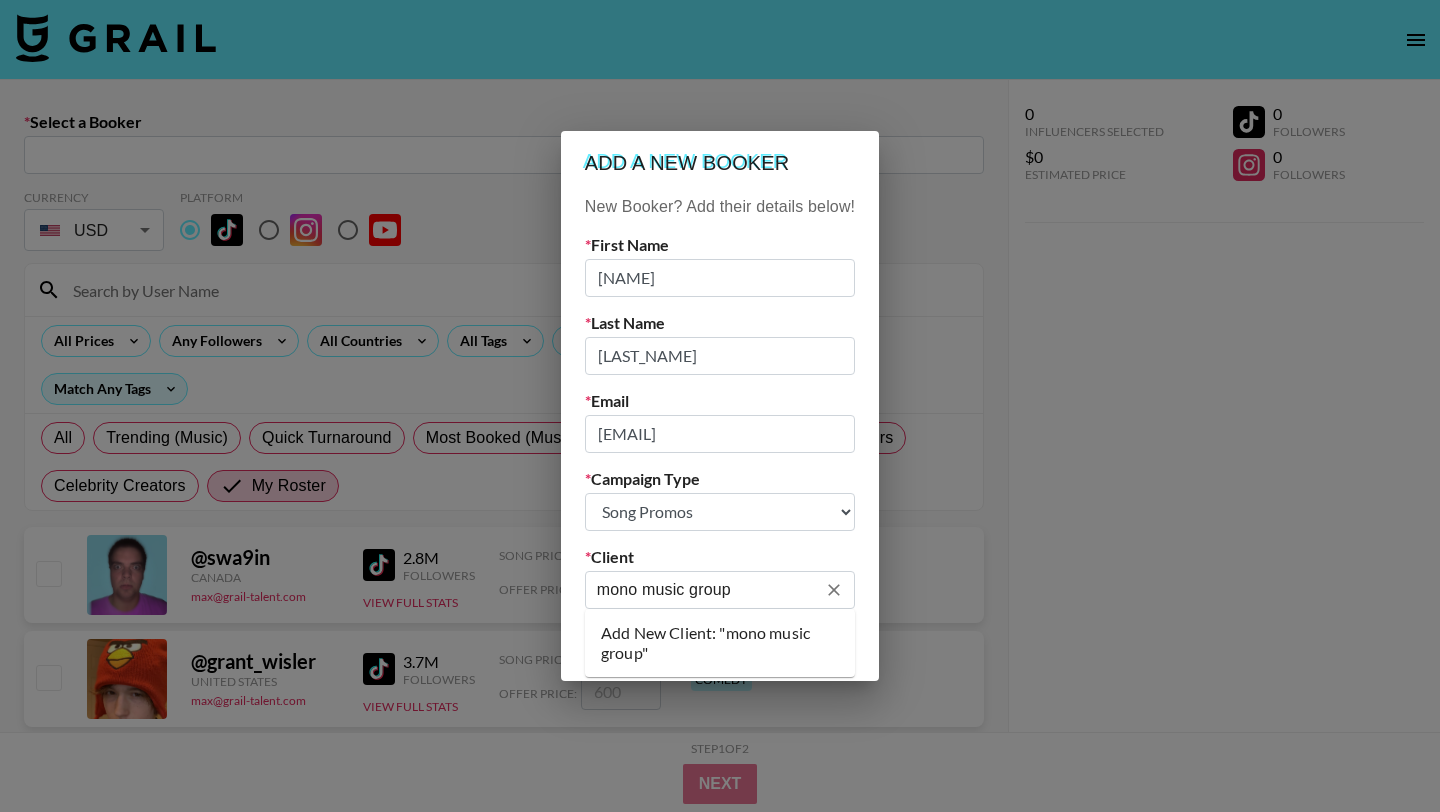 click on "Add New Client: "mono music group"" at bounding box center [720, 643] 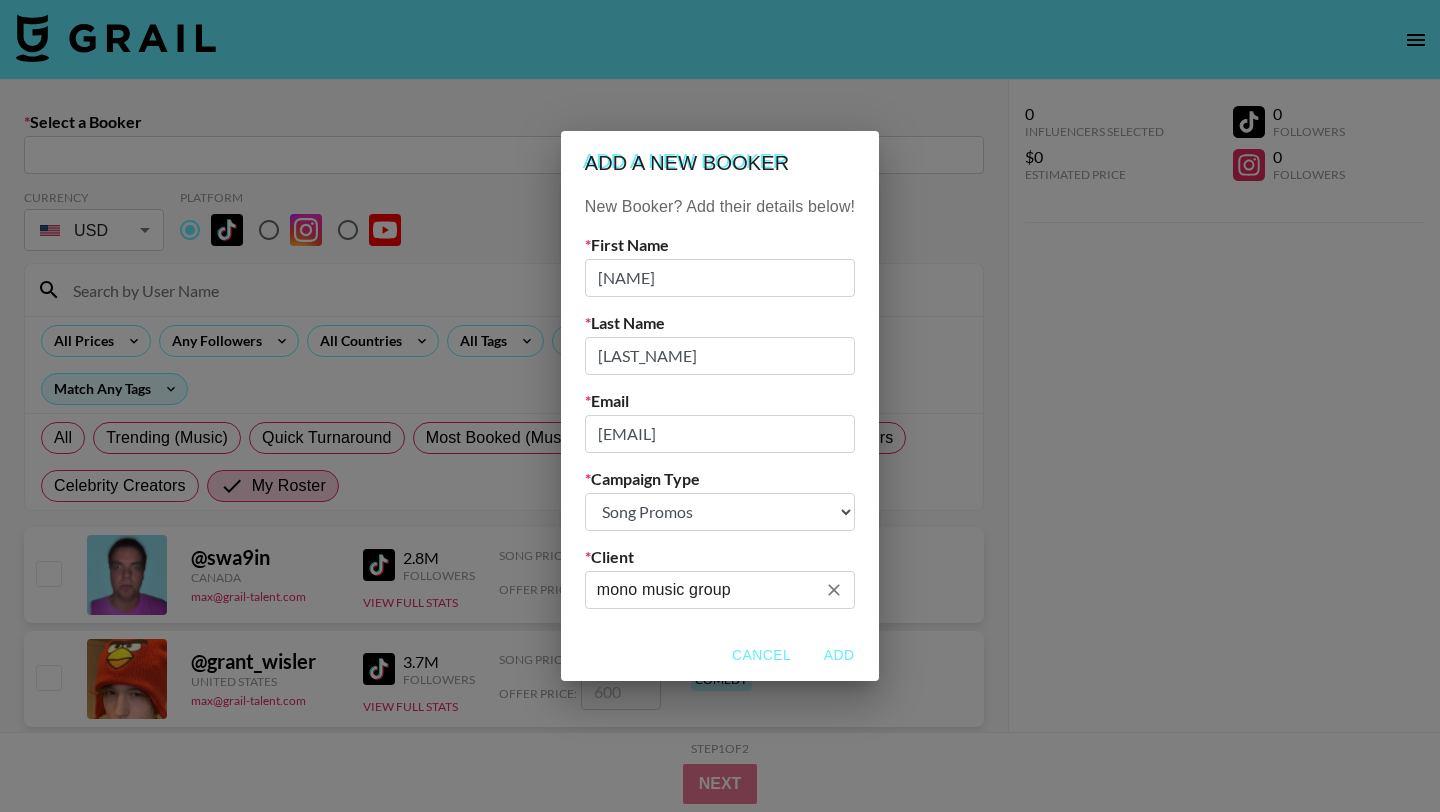 type on "mono music group" 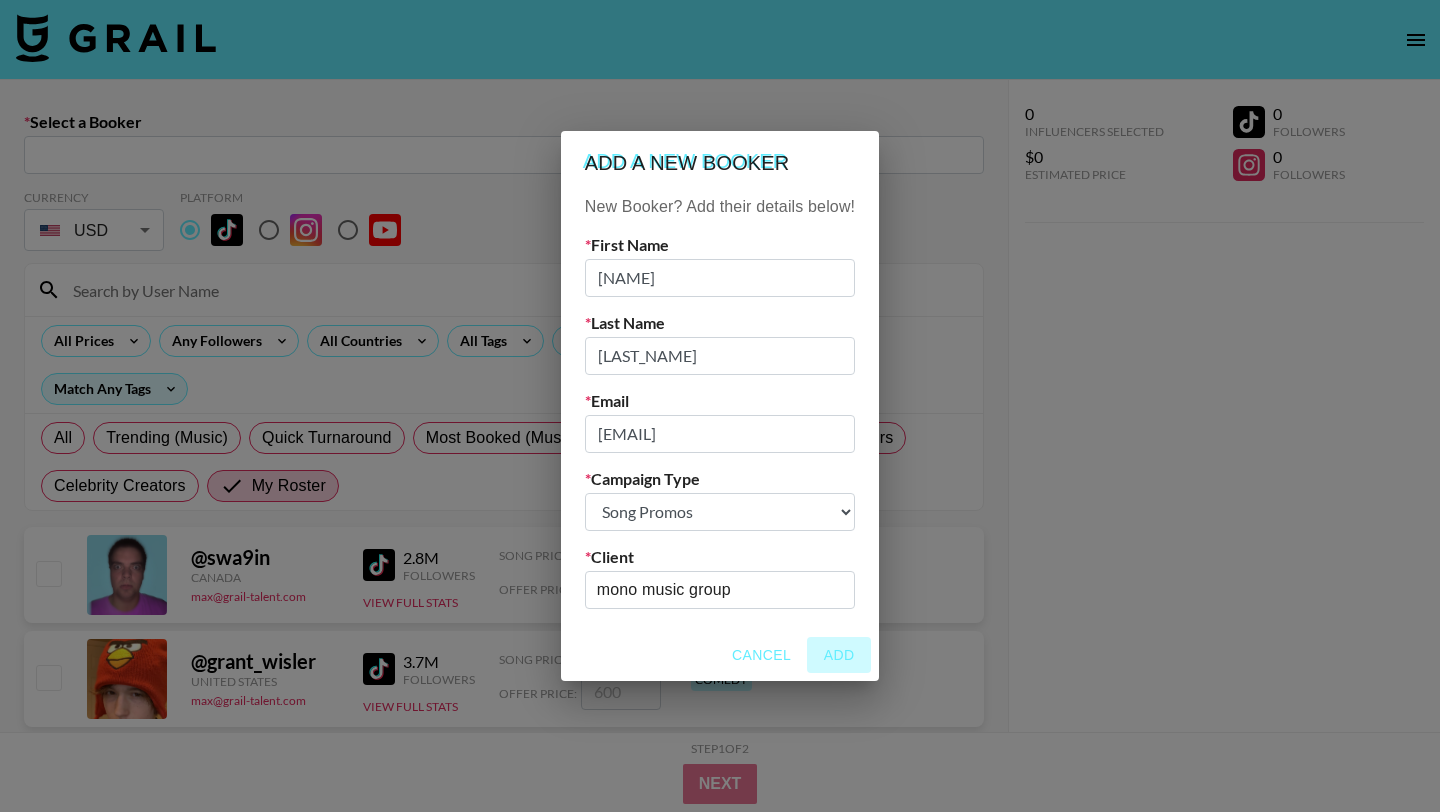 click on "Add" at bounding box center [839, 655] 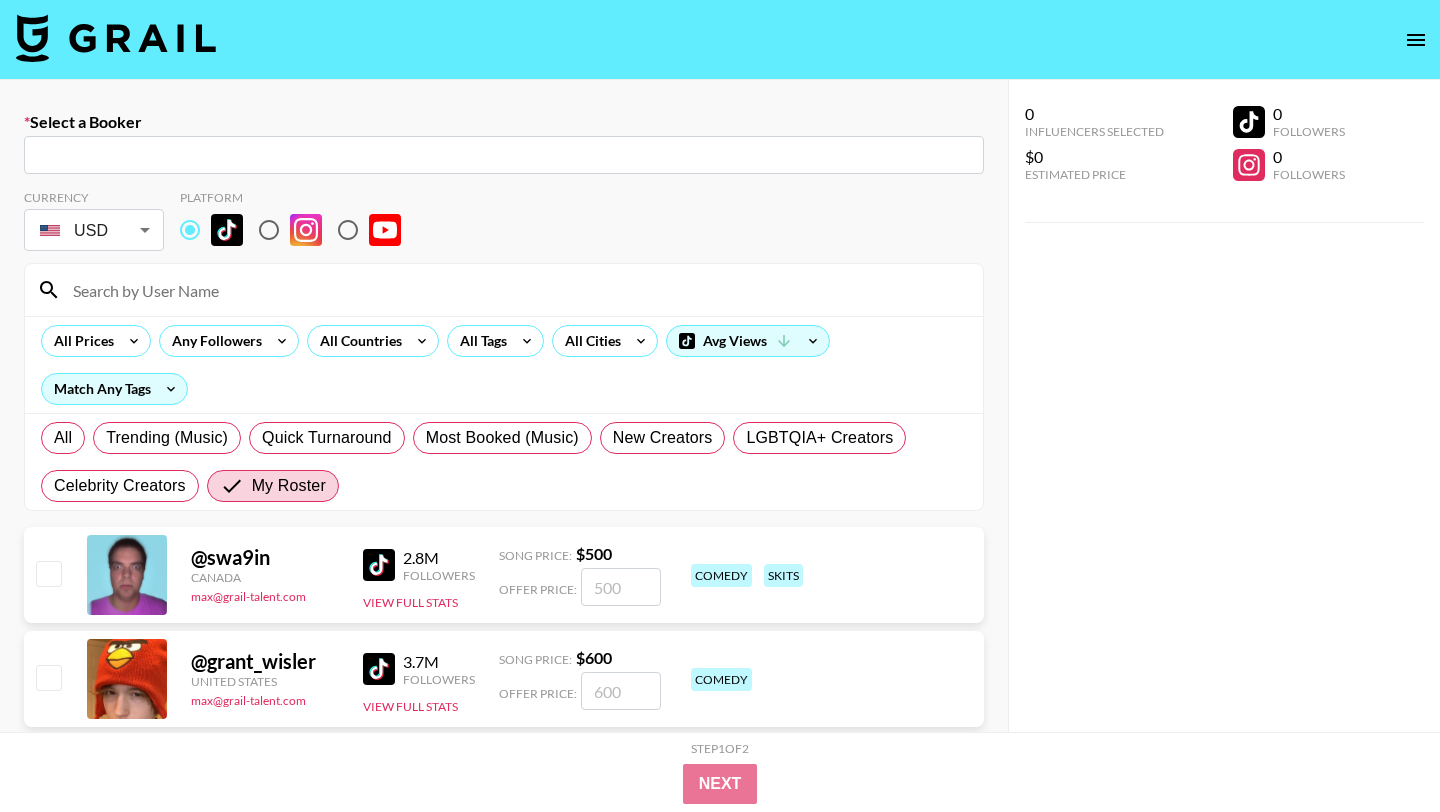 click at bounding box center [516, 290] 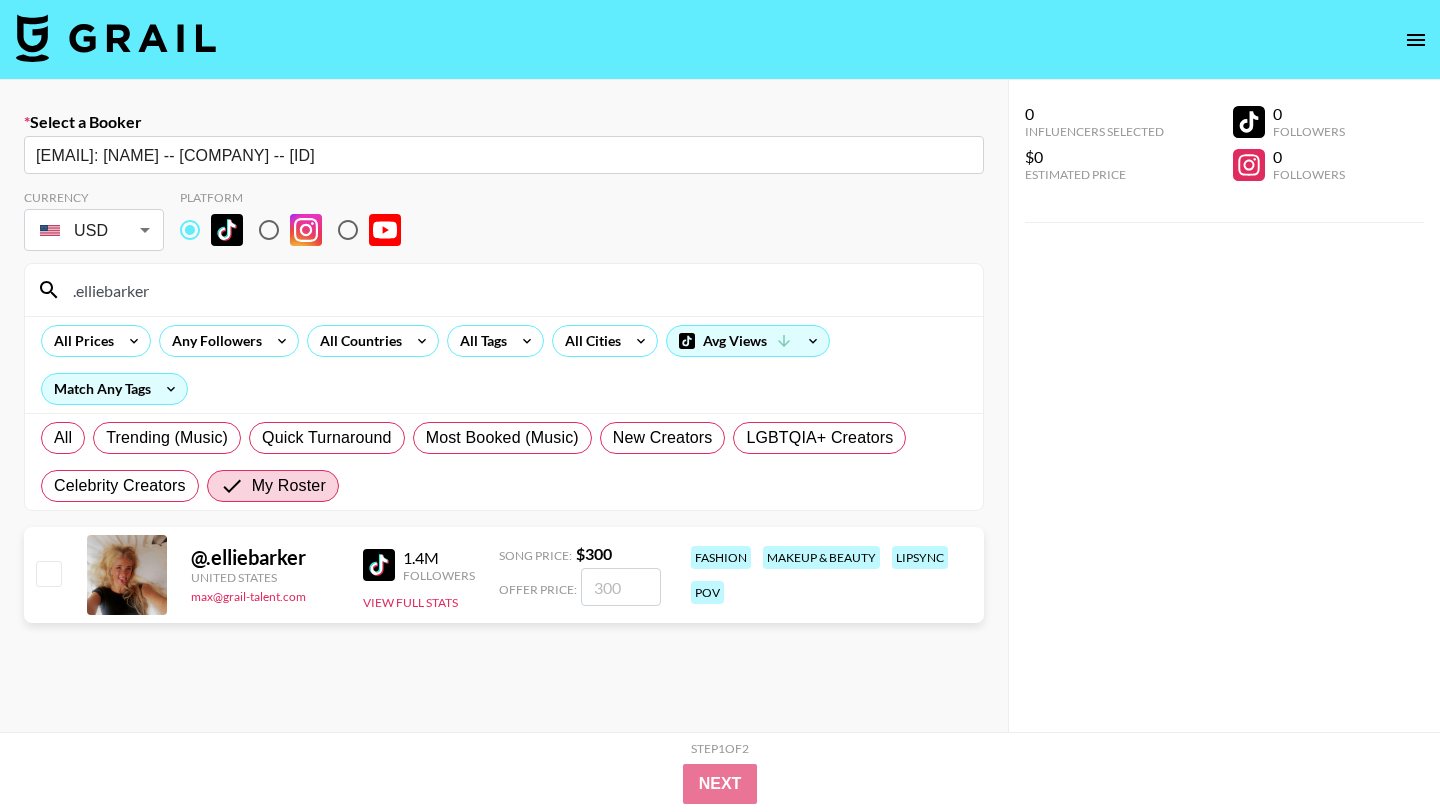 type on ".elliebarker" 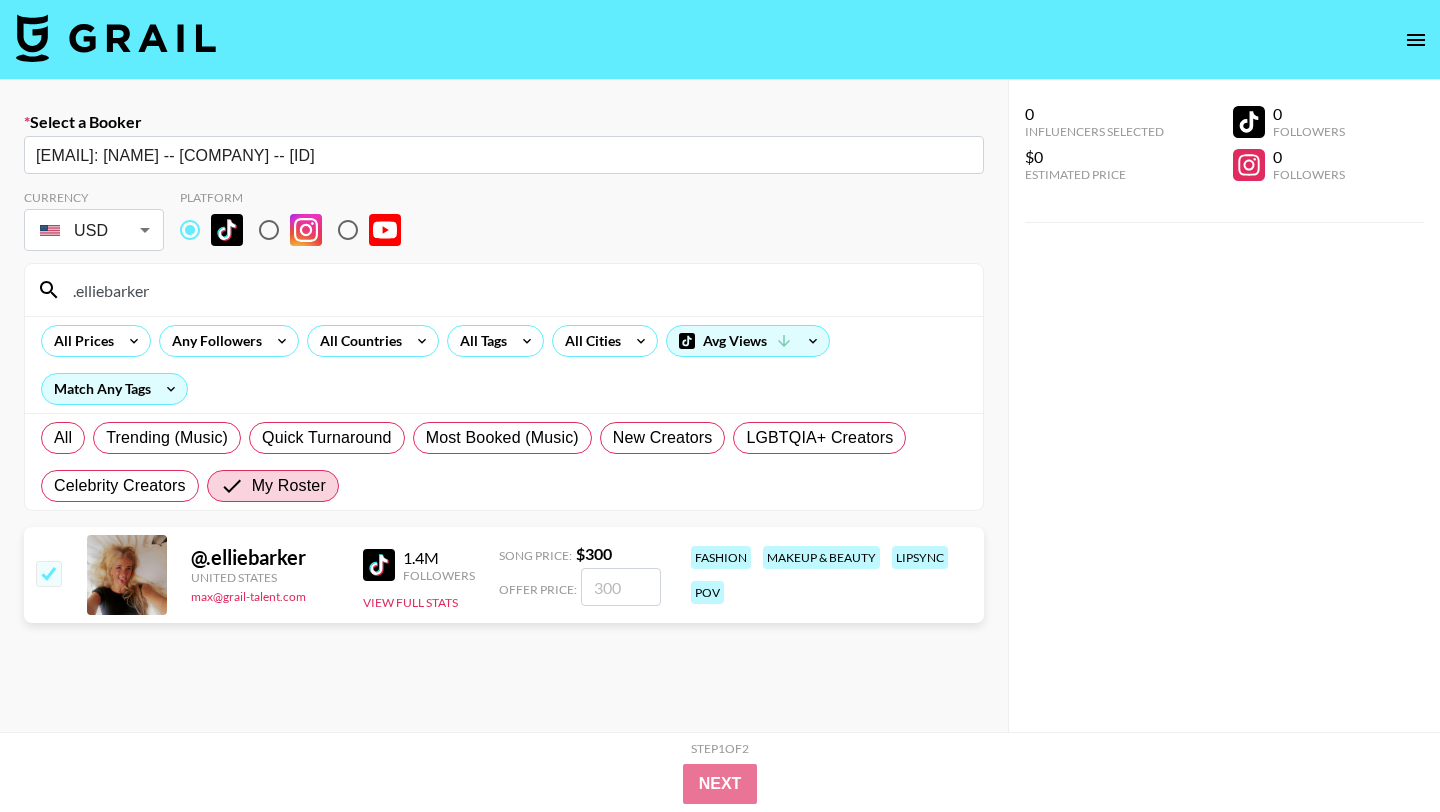 checkbox on "true" 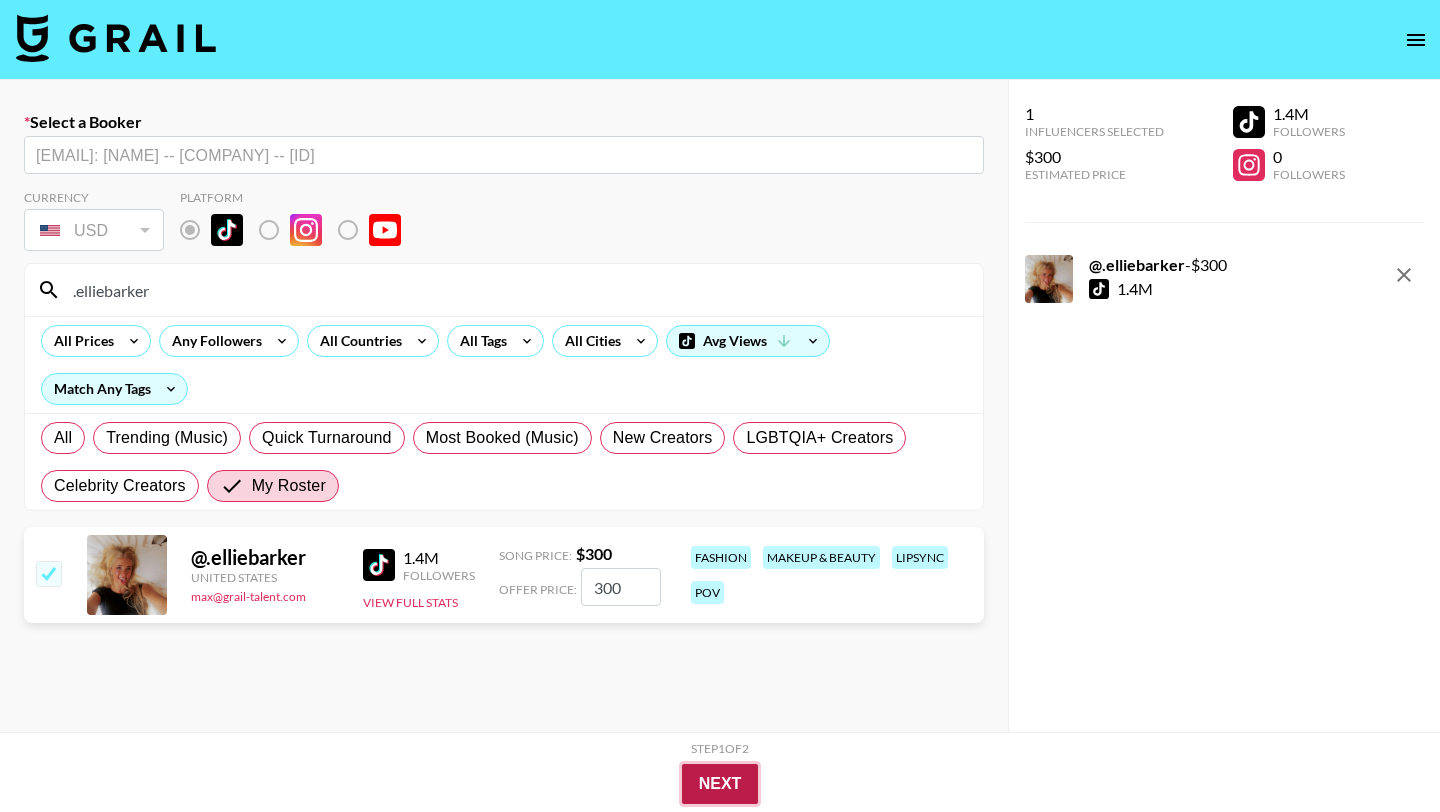 click on "Next" at bounding box center [720, 784] 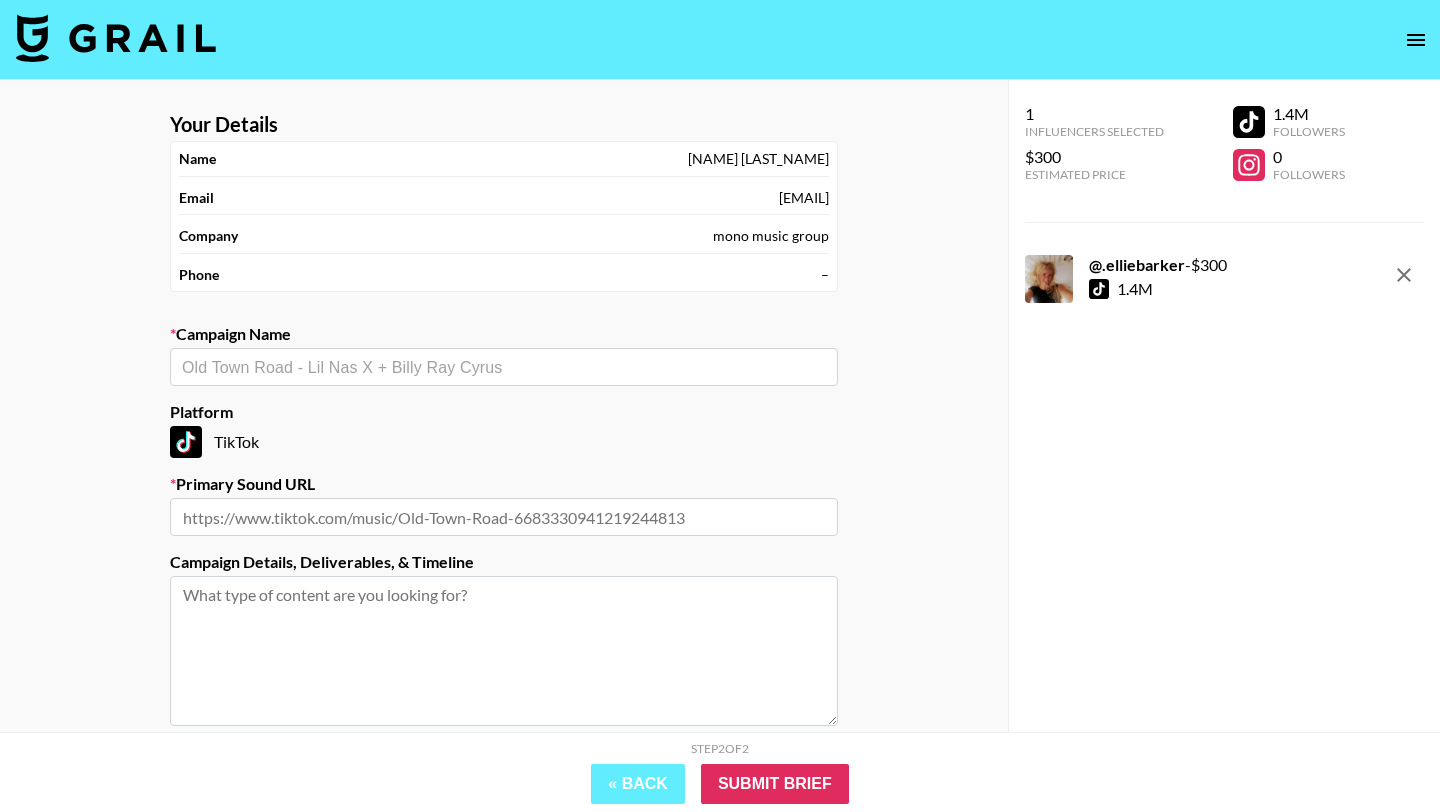 click at bounding box center (504, 367) 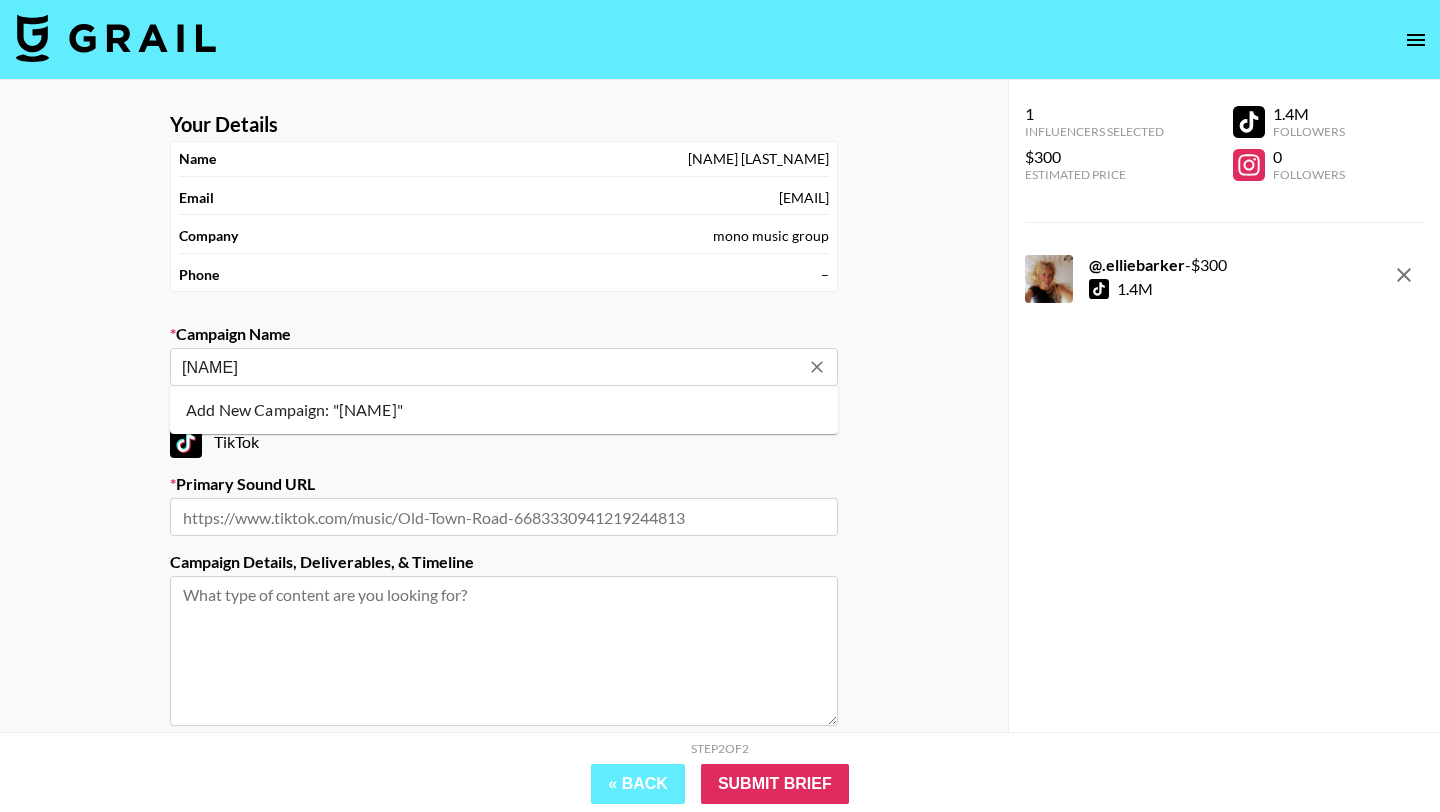 click on "Add New Campaign: "will sass"" at bounding box center (504, 410) 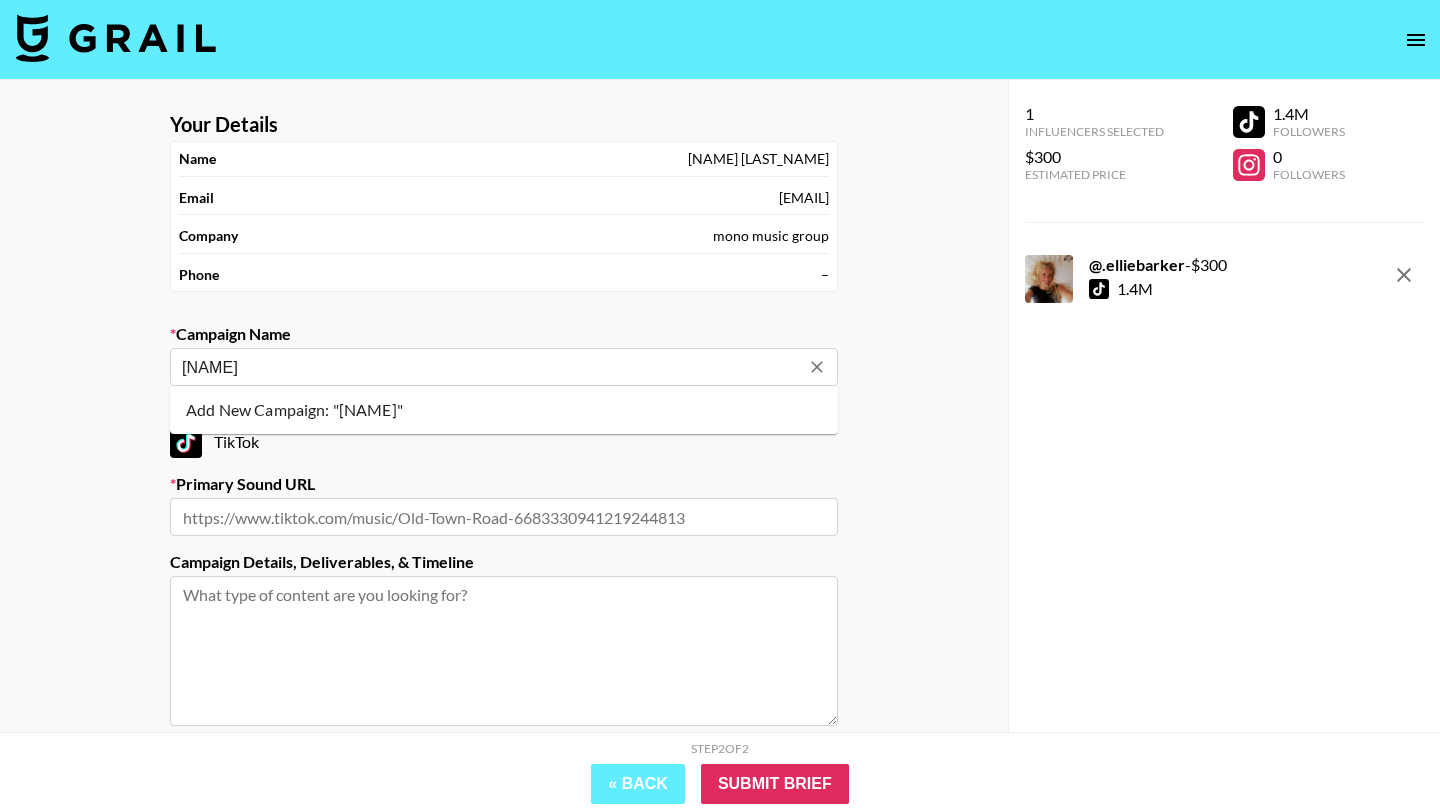 click on "Add New Campaign: "will sass"" at bounding box center (504, 410) 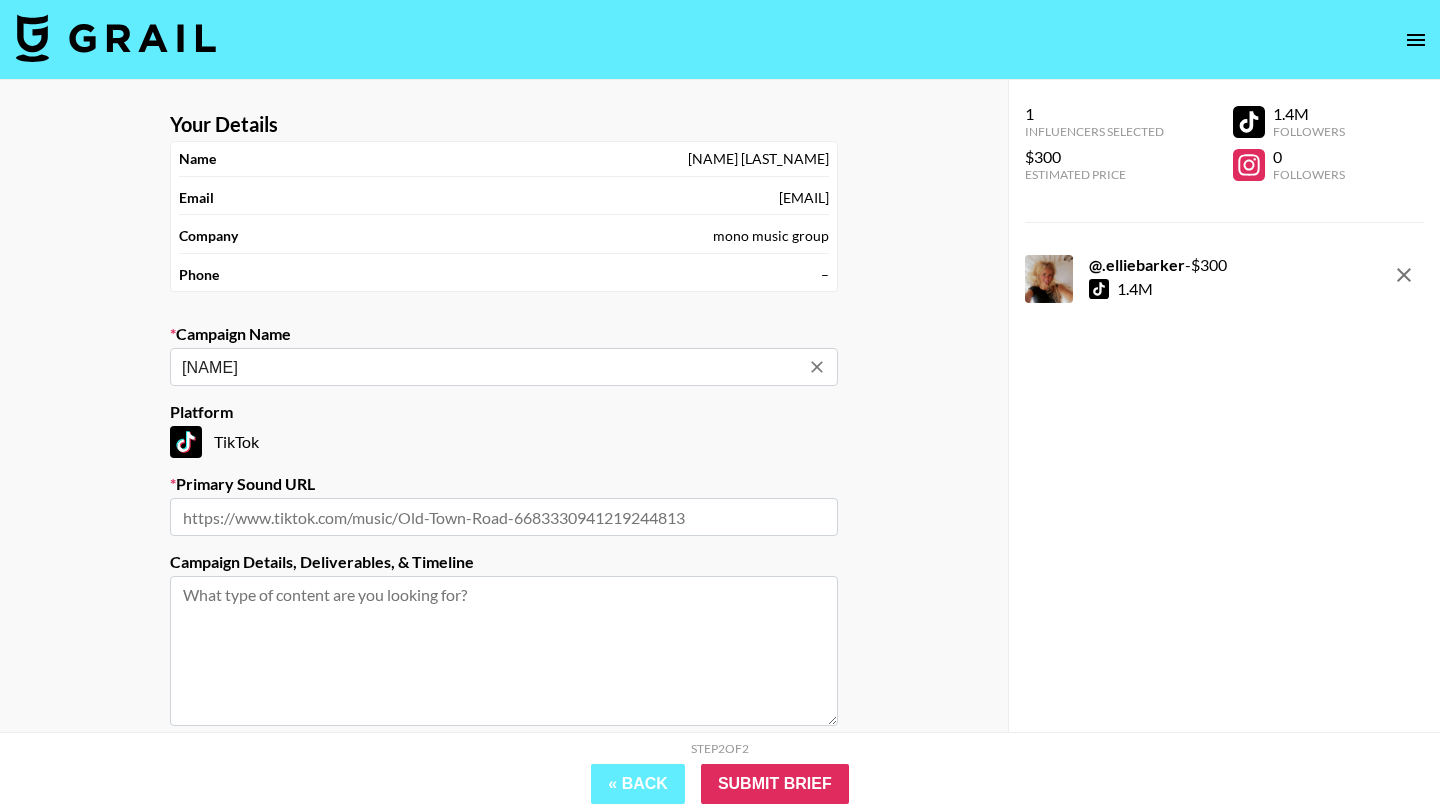 type on "will sass" 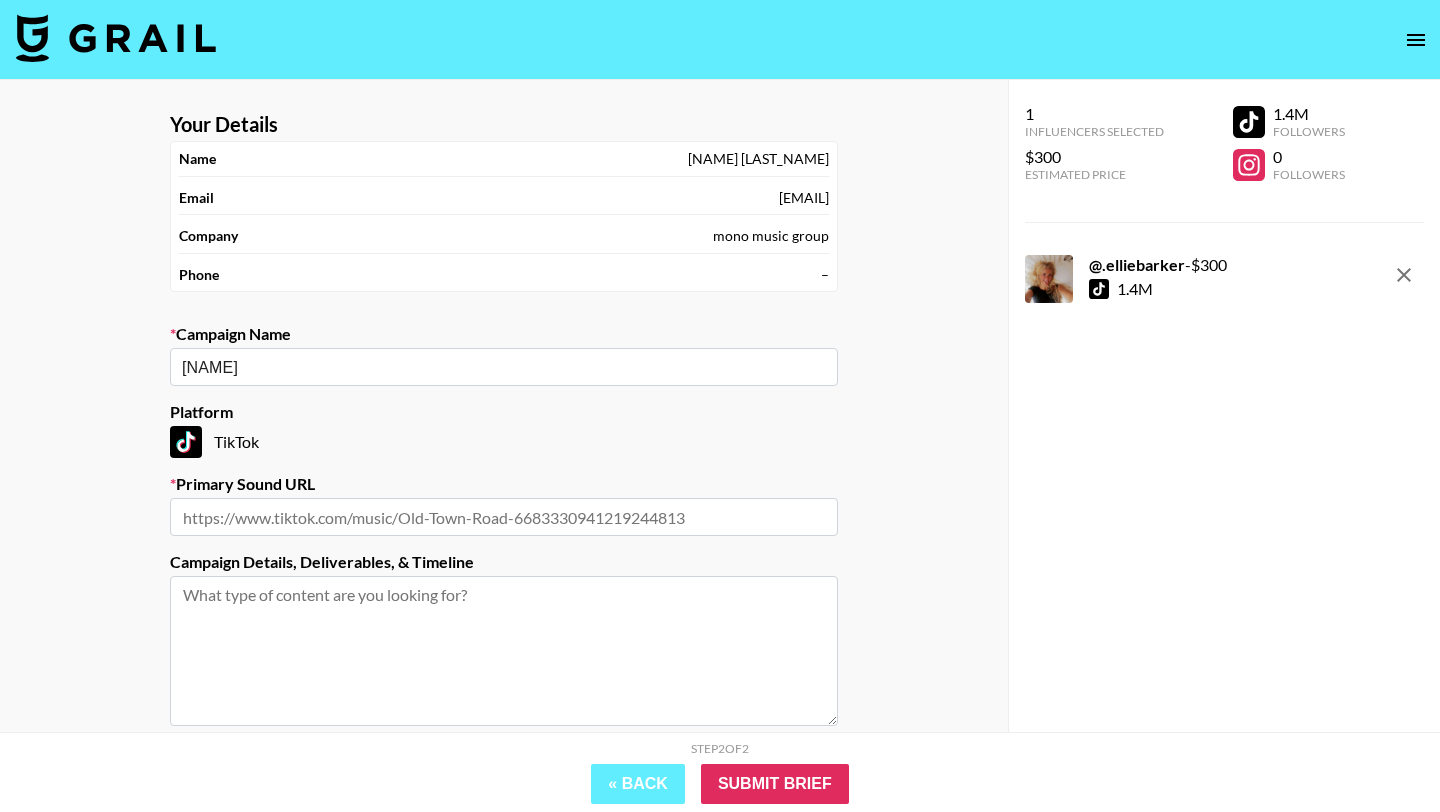 paste on "https://www.tiktok.com/music/What-If-It-Takes-You-Away-7522560744861566977?_d=secCgYIASAHKAESPgo81Urk%2BGC%2FhUjYDe9EEVGqBk3K9bizqDfnP9Ed41cUdP%2FX8jKG%2Fi13tu9q%2FZ2TATfeGPaa4kyhbWsOfot0GgA%3D&_r=1&_svg=3&checksum=365be061dbe84bd367d29a6813b921e5d0727693064391d3ae941d26e9061b37&sec_user_id=MS4wLjABAAAA6izMAUvXi5QwlYcvz4VKfsuwRkFg8eejTNh17KUuNnLw6208xtiGL3piaNJUczvh&share_app_id=1233&share_link_id=BB85D101-EA70-4017-A674-F898DDC15F10&share_music_id=7522560744861566977&sharer_language=en&social_share_type=7&source=h5_m&timestamp=1753537052&tt_from=copy&u_code=d79fj9cmi3h097&ug_btm=b2878%2Cb5171&user_id=6715106732618679302&utm_campaign=client_share&utm_medium=ios&utm_source=copy" 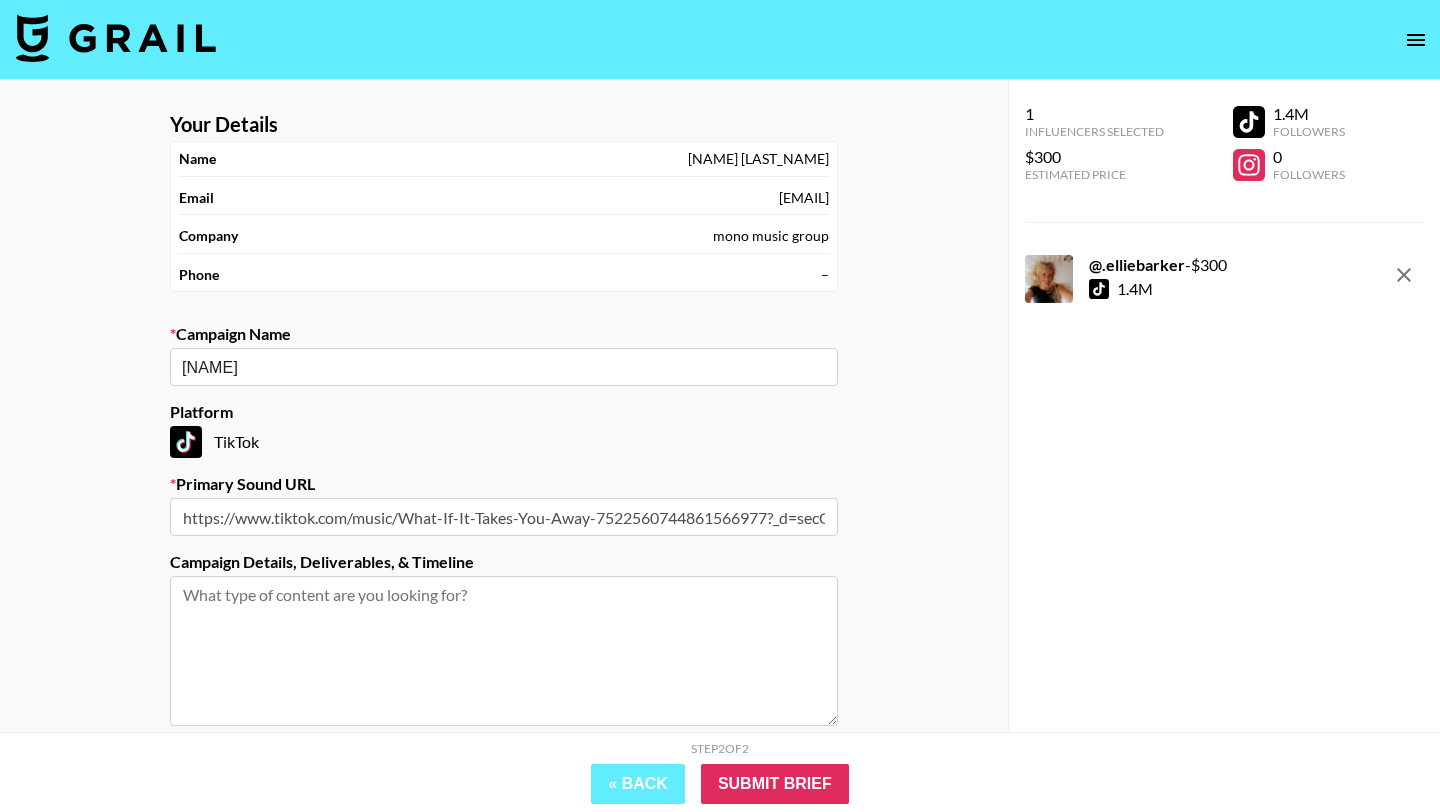 scroll, scrollTop: 0, scrollLeft: 5317, axis: horizontal 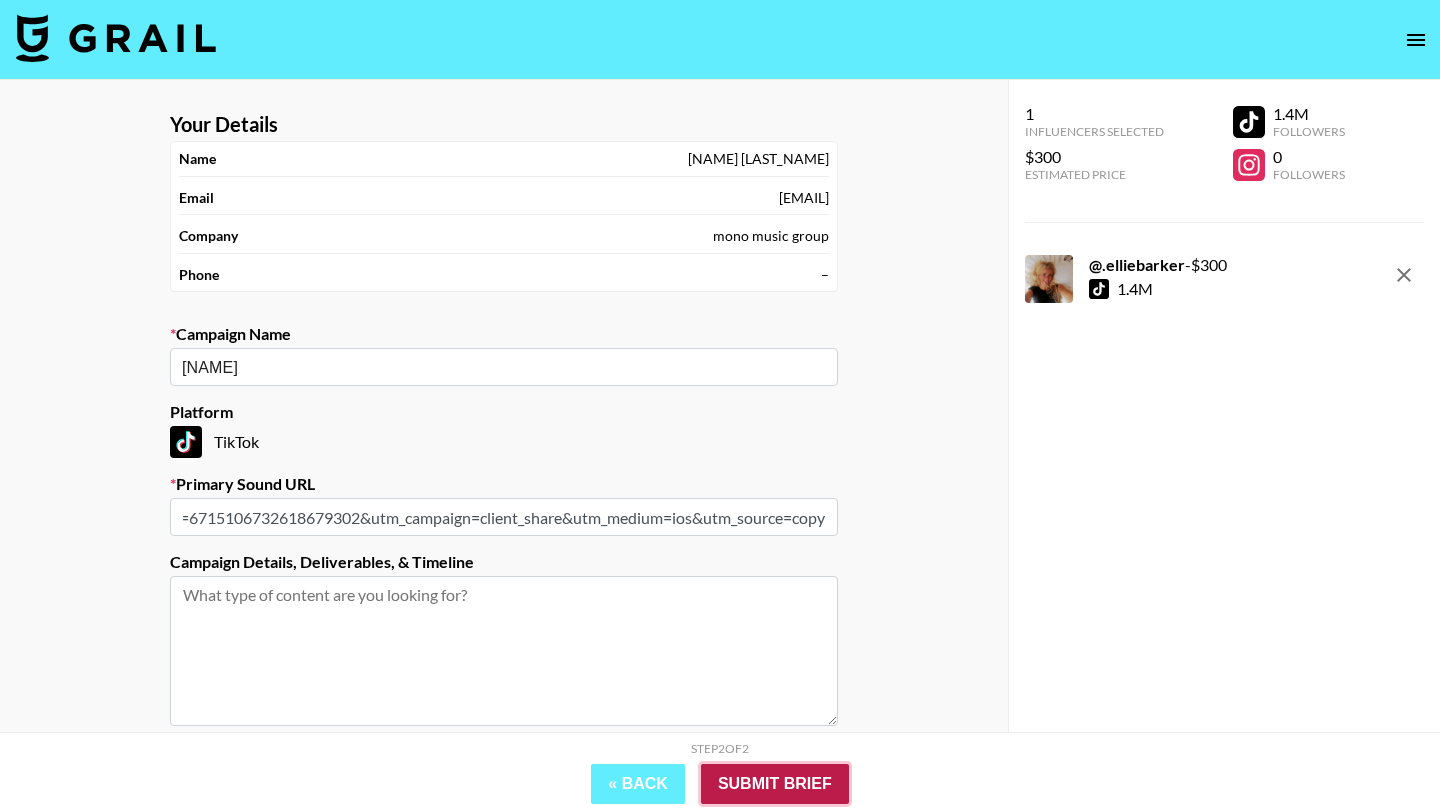 click on "Submit Brief" at bounding box center [775, 784] 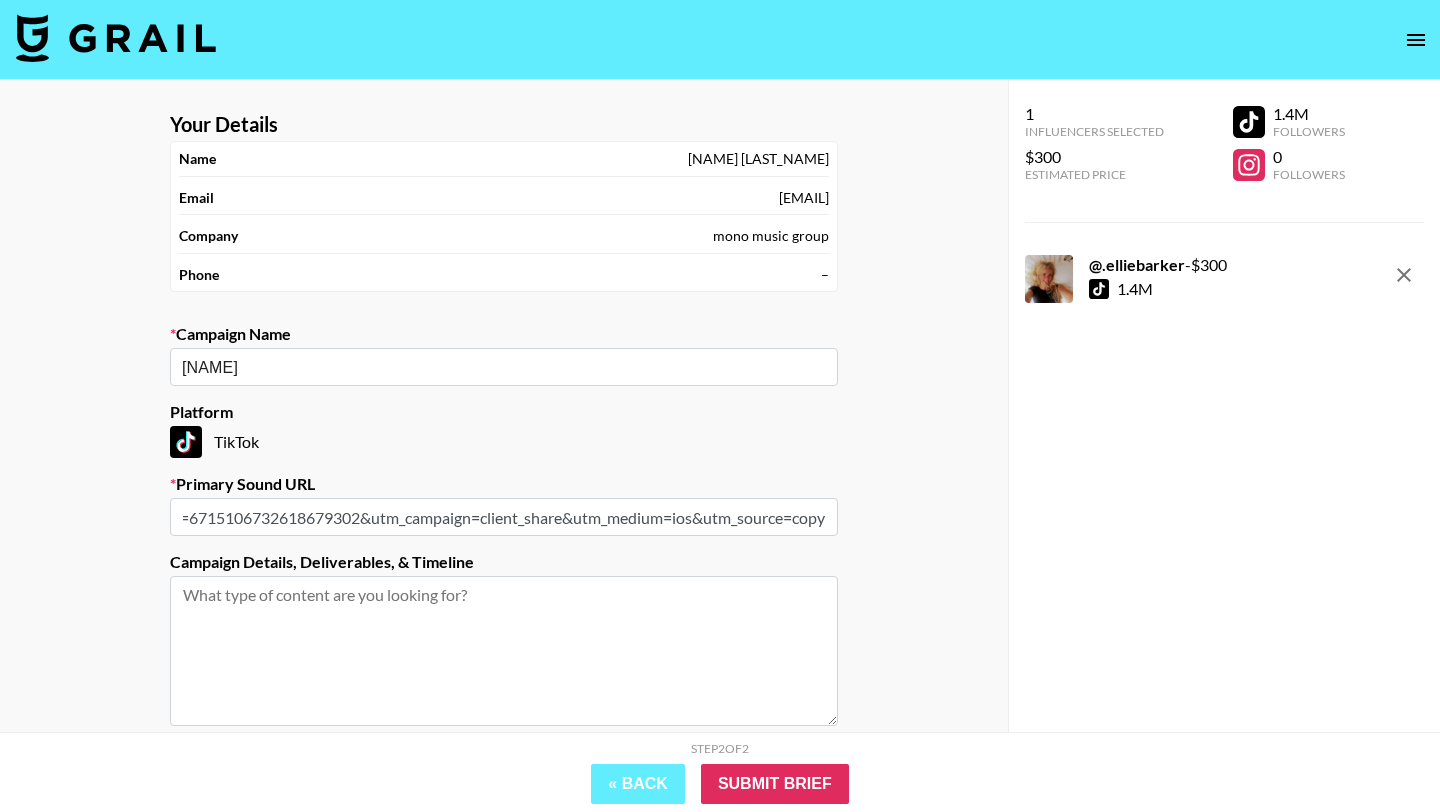 scroll, scrollTop: 0, scrollLeft: 0, axis: both 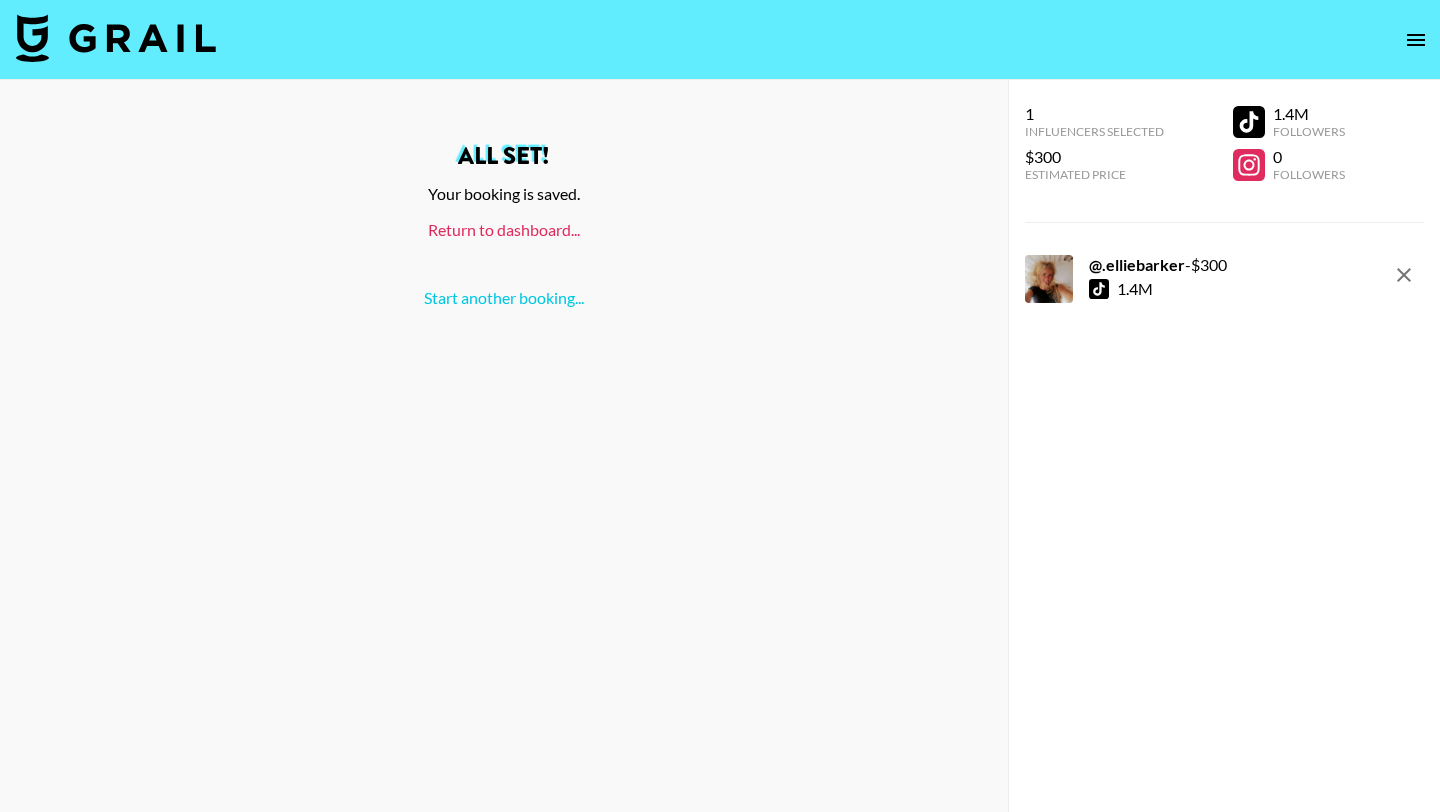 click on "Return to dashboard..." at bounding box center [504, 229] 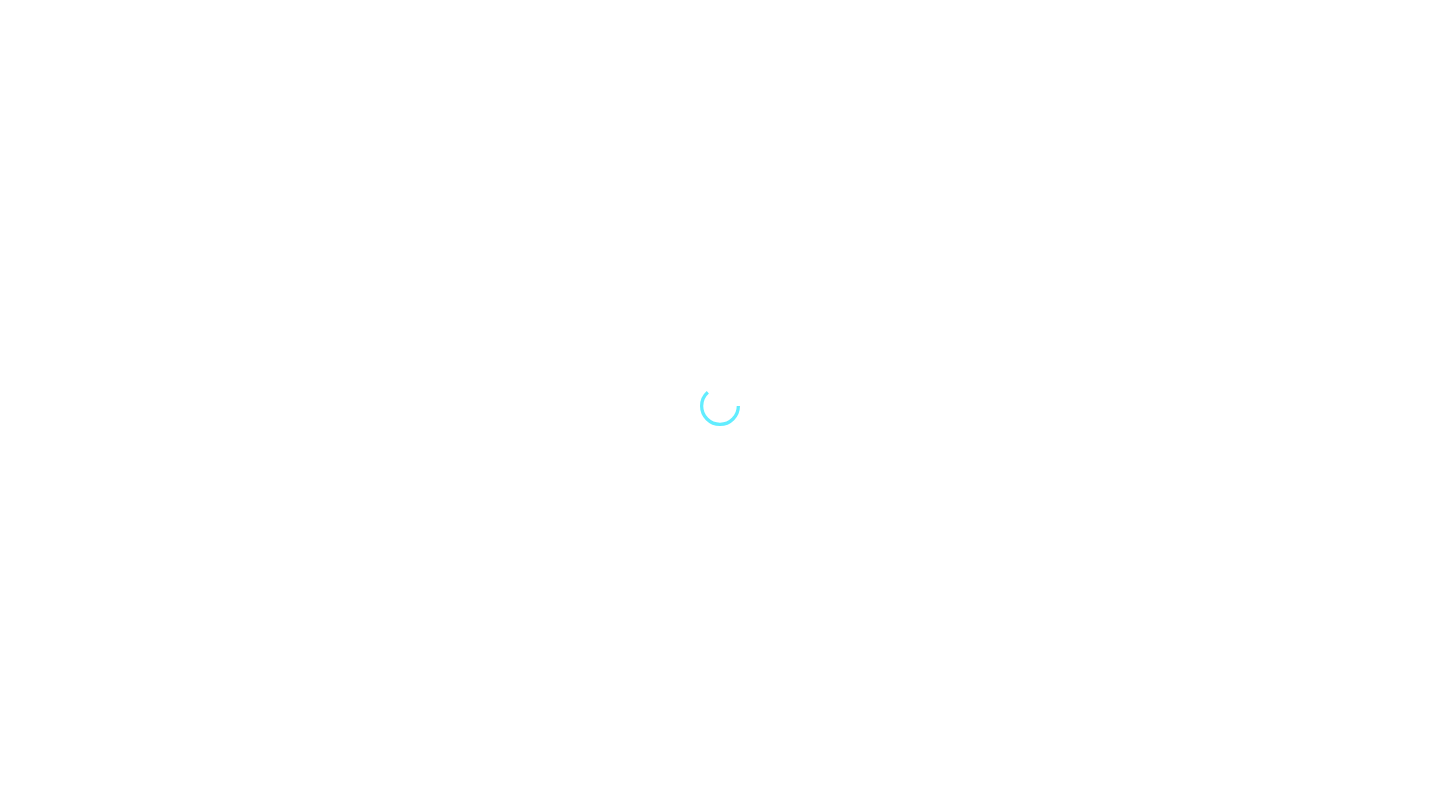 scroll, scrollTop: 0, scrollLeft: 0, axis: both 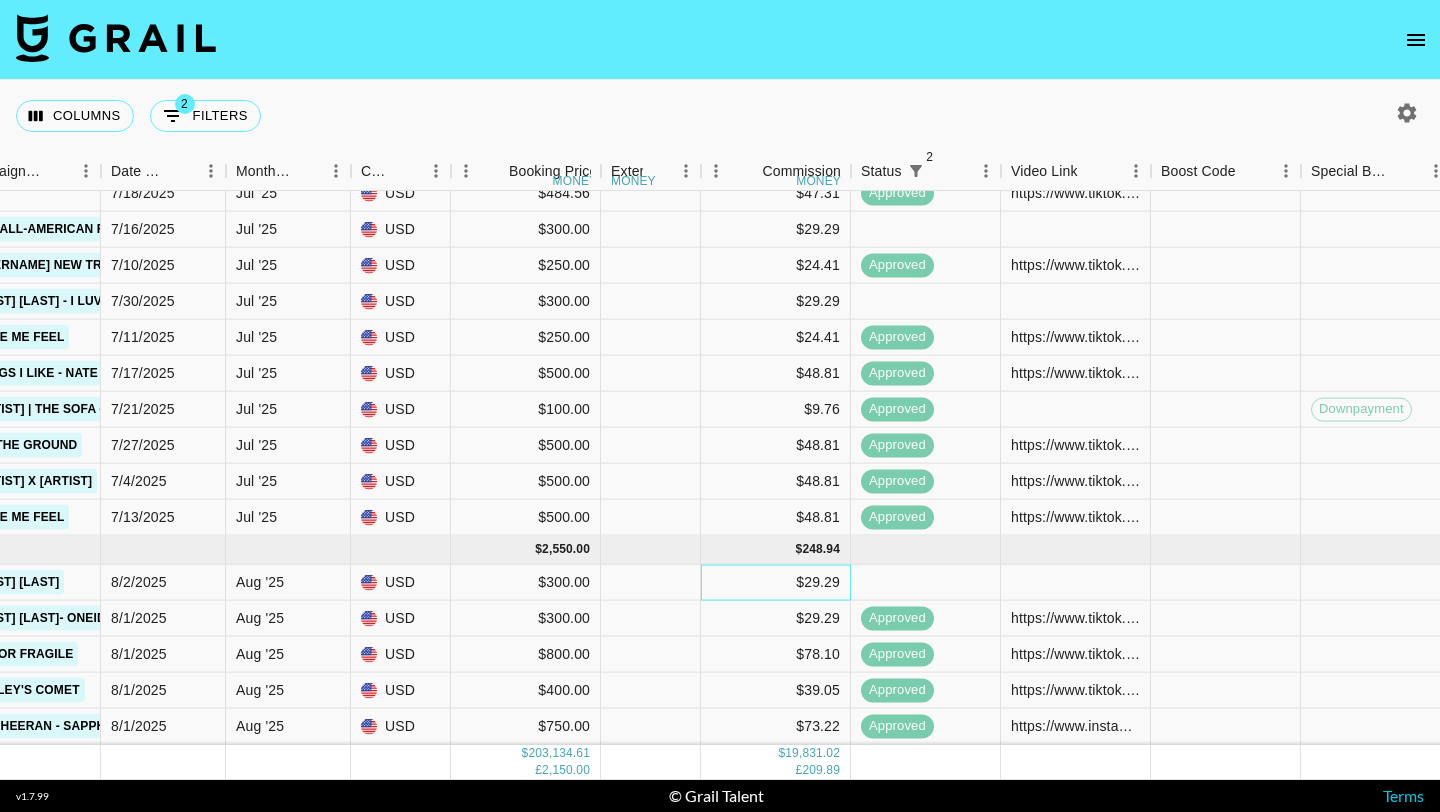 click on "$29.29" at bounding box center [776, 583] 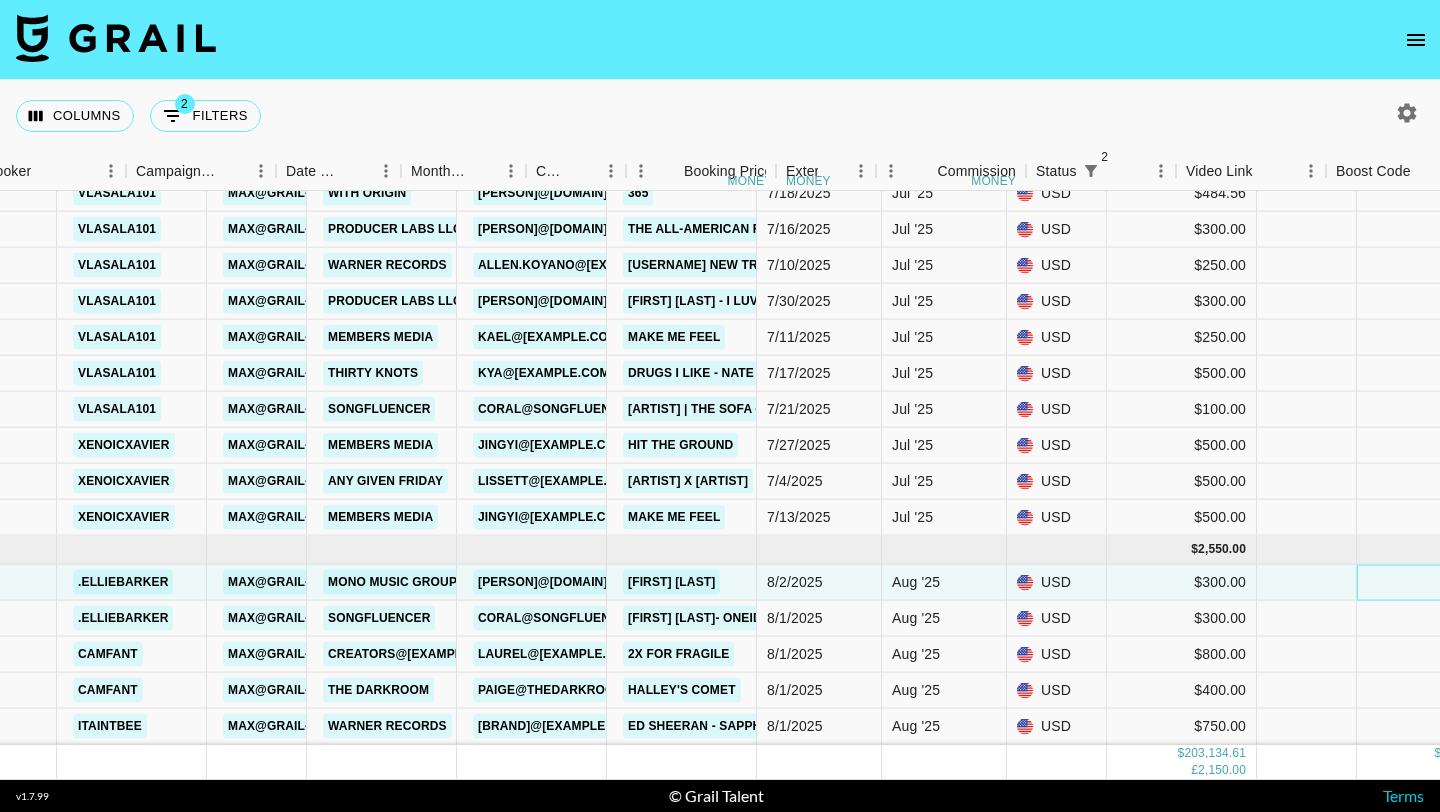 scroll, scrollTop: 13903, scrollLeft: 451, axis: both 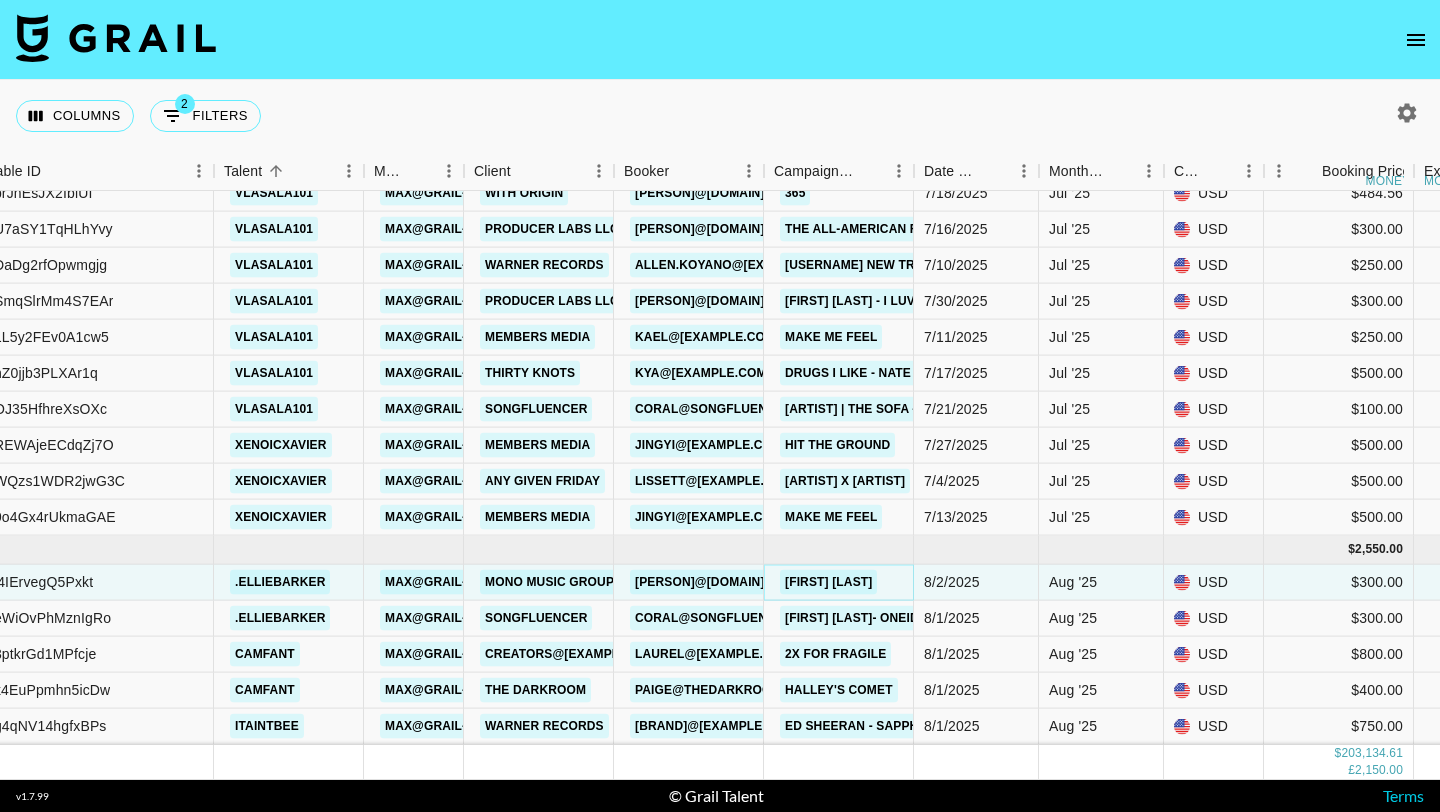 click on "will sass" at bounding box center (828, 582) 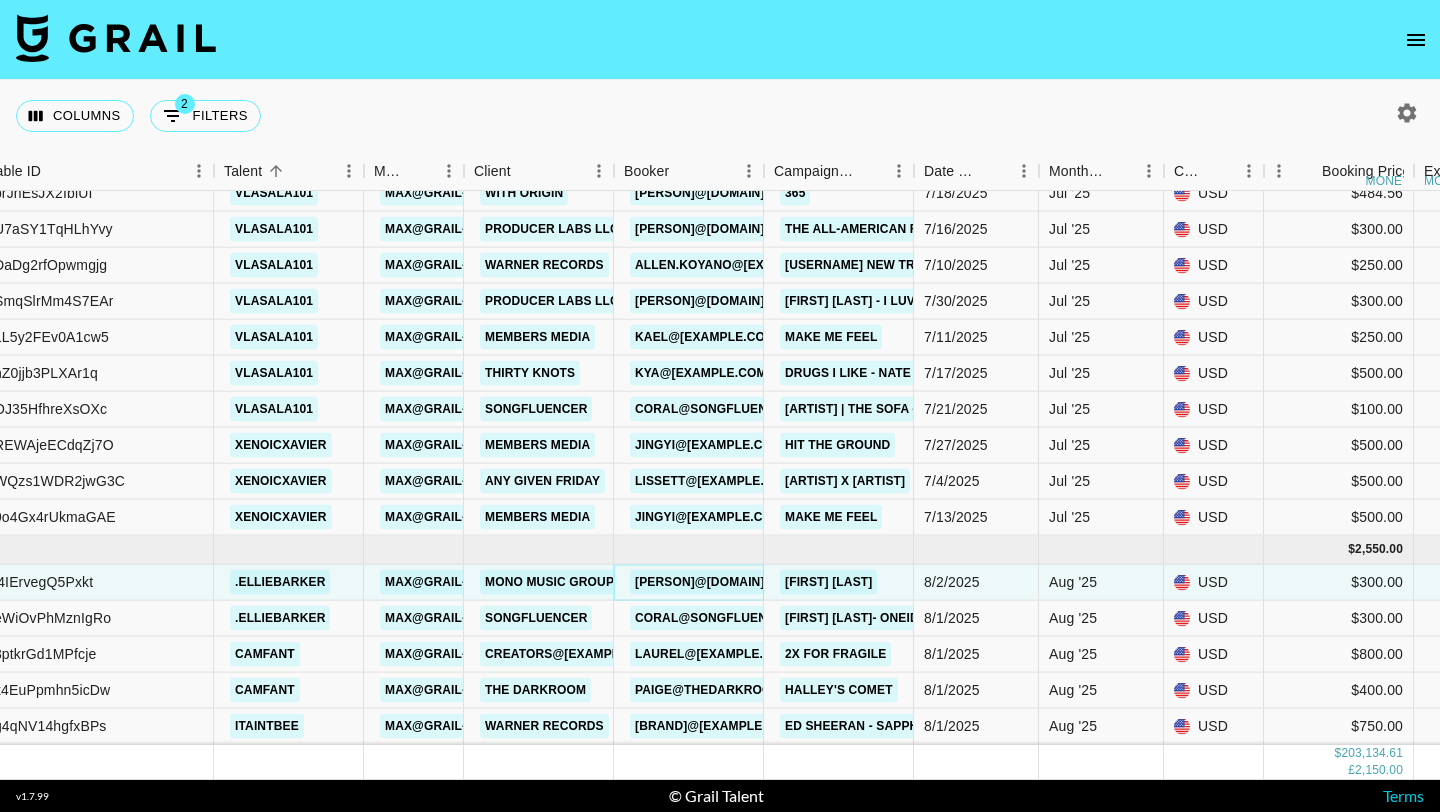 click on "gary.marella@monomusicgroup.com" at bounding box center [700, 582] 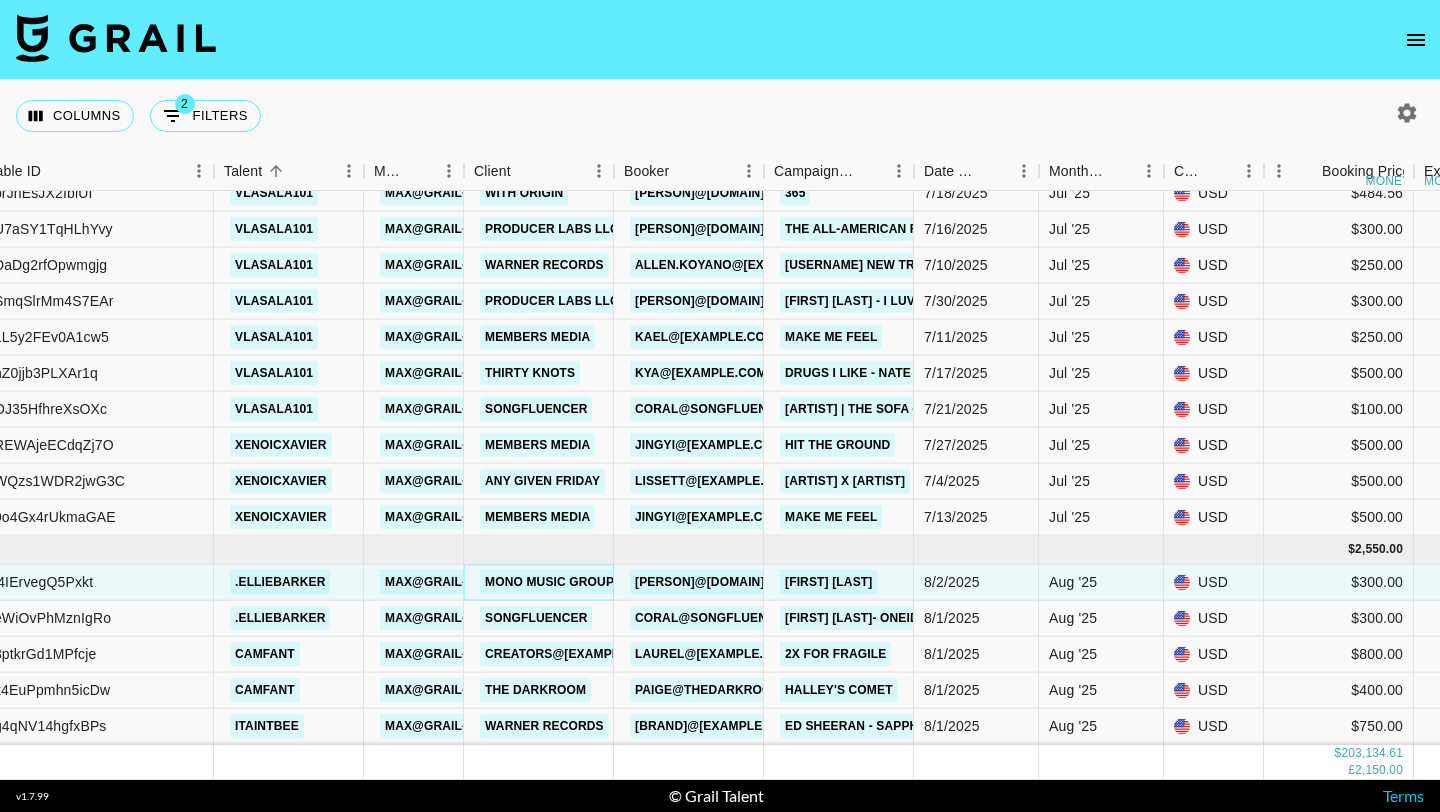 click on "mono music group" at bounding box center (549, 582) 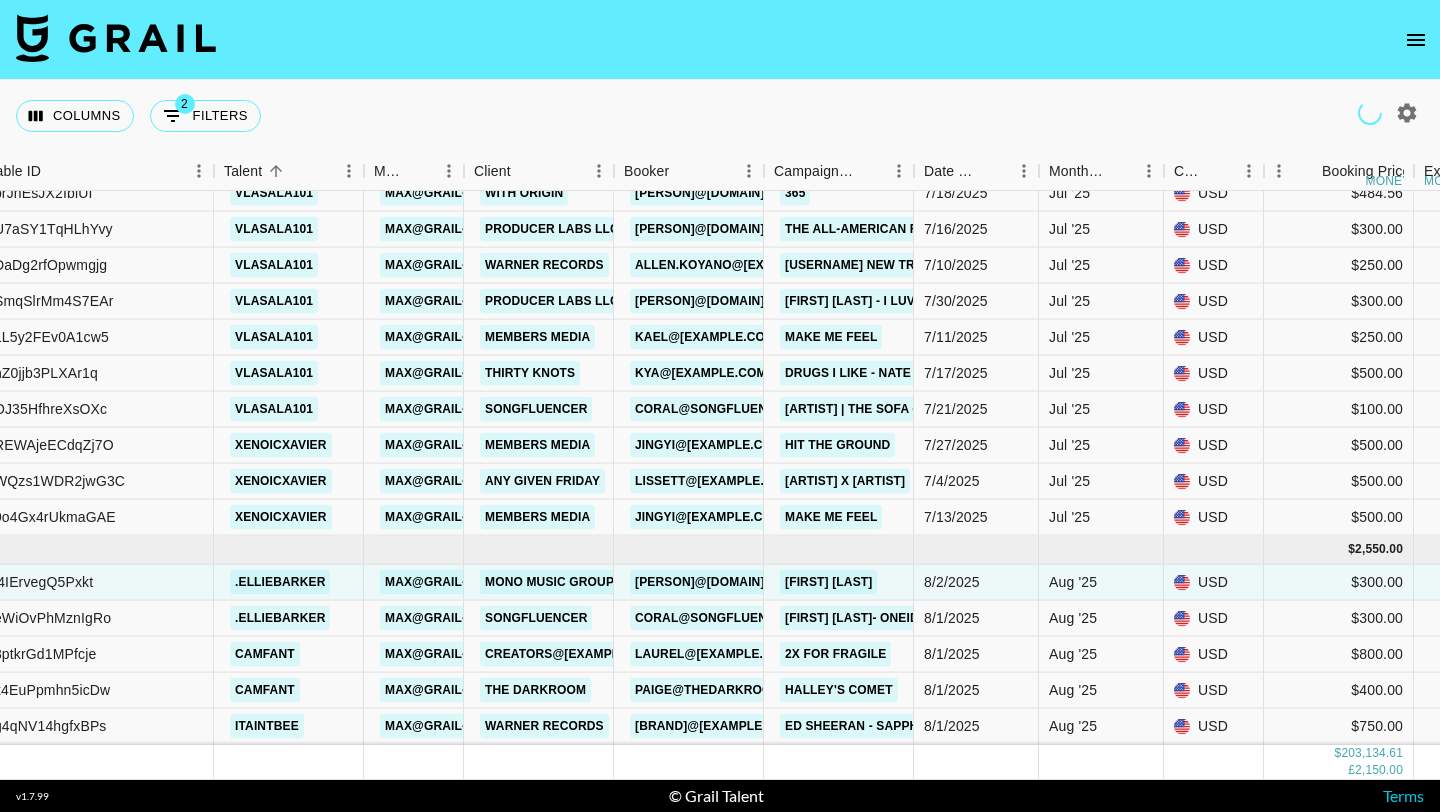 click 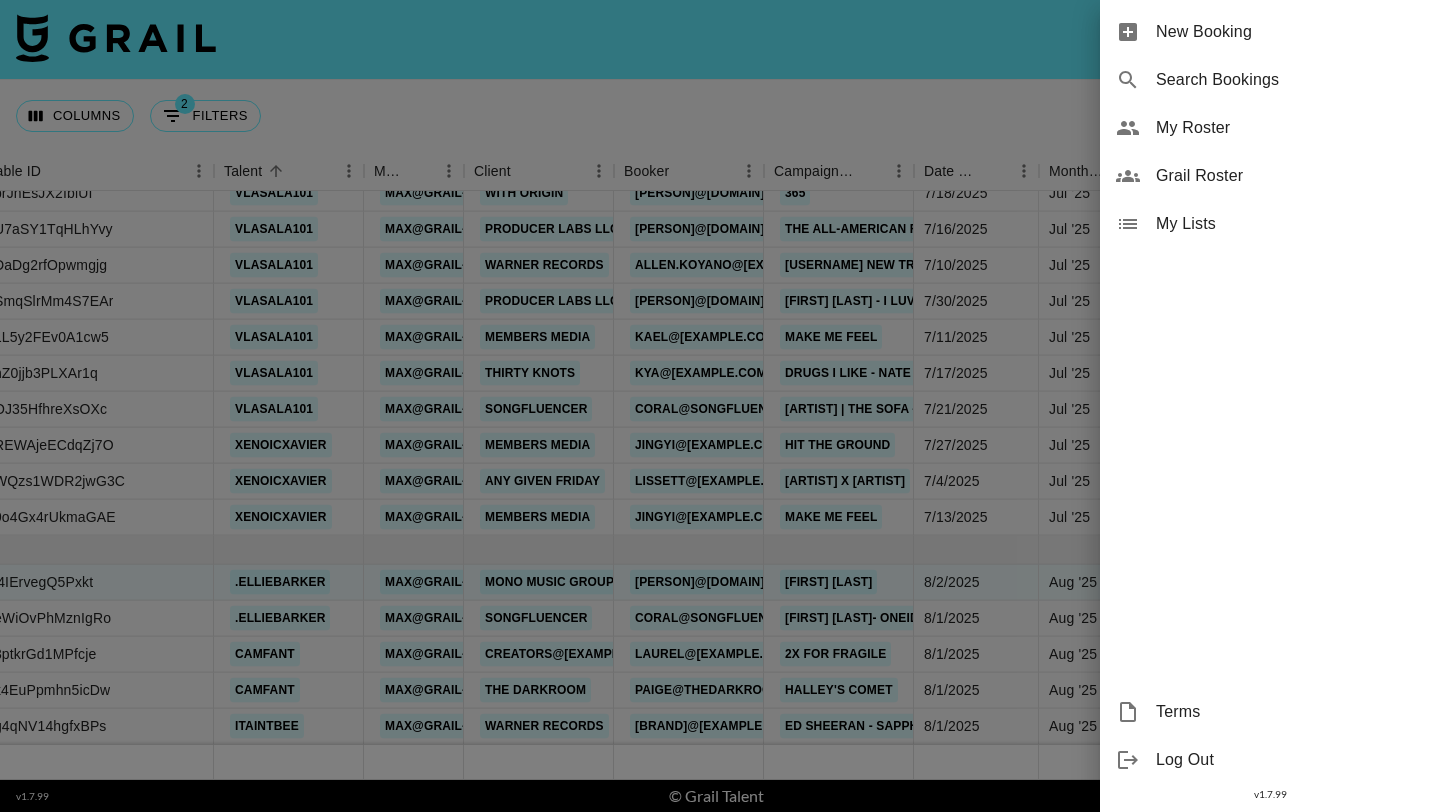 click on "New Booking" at bounding box center [1290, 32] 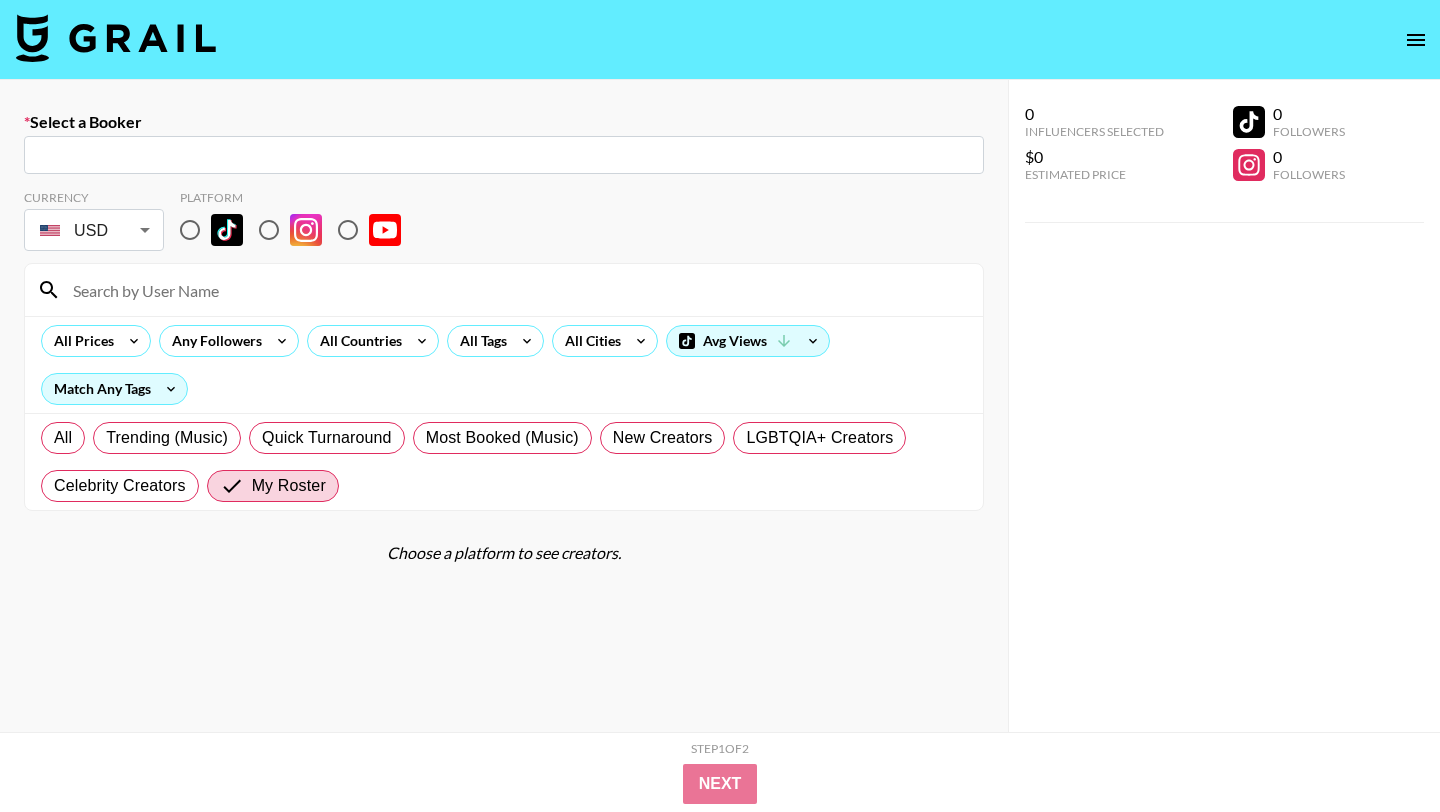 click at bounding box center (504, 155) 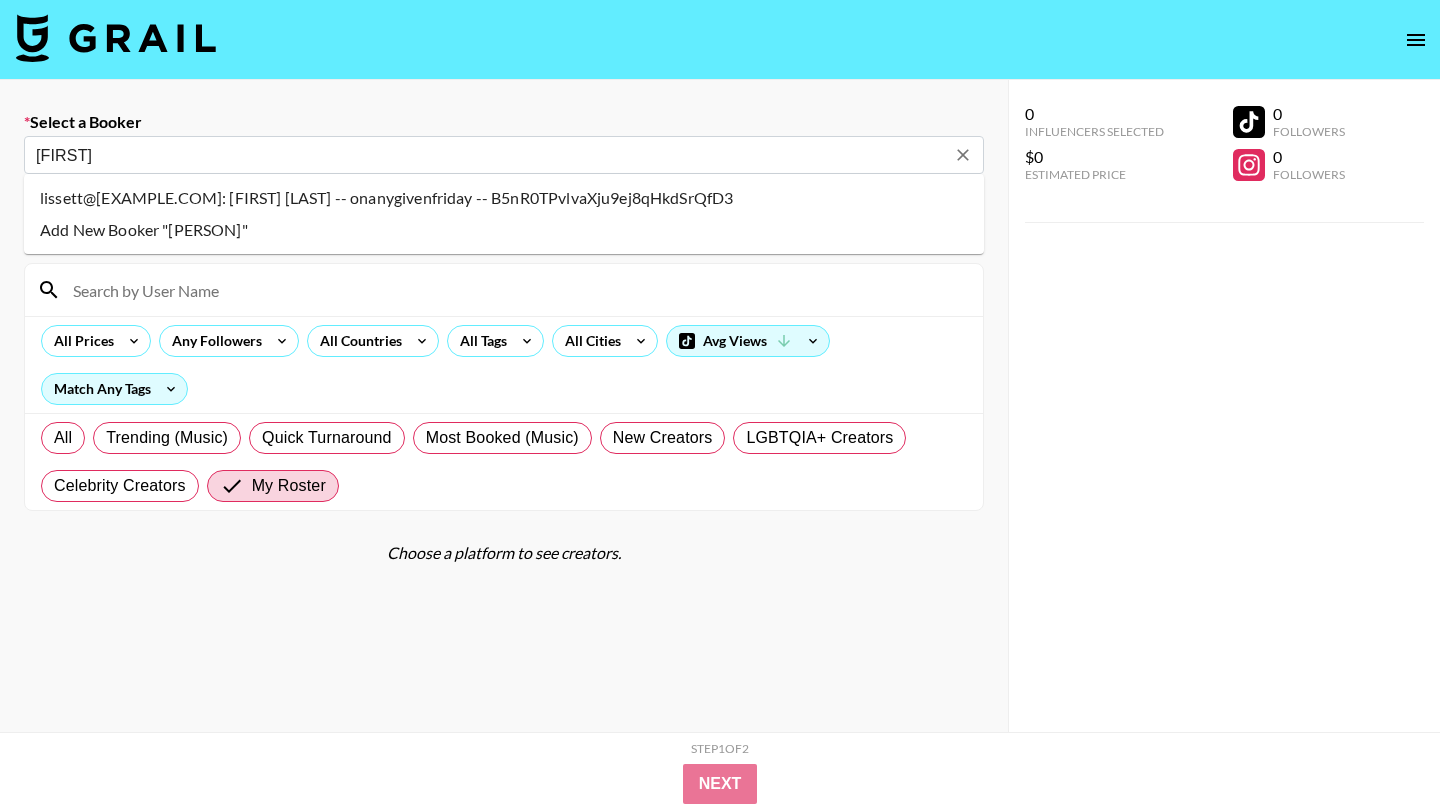 type on "lissett@onanygivenfriday.com: Lissett  Perez -- onanygivenfriday -- B5nR0TPvlvaXju9ej8qHkdSrQfD3" 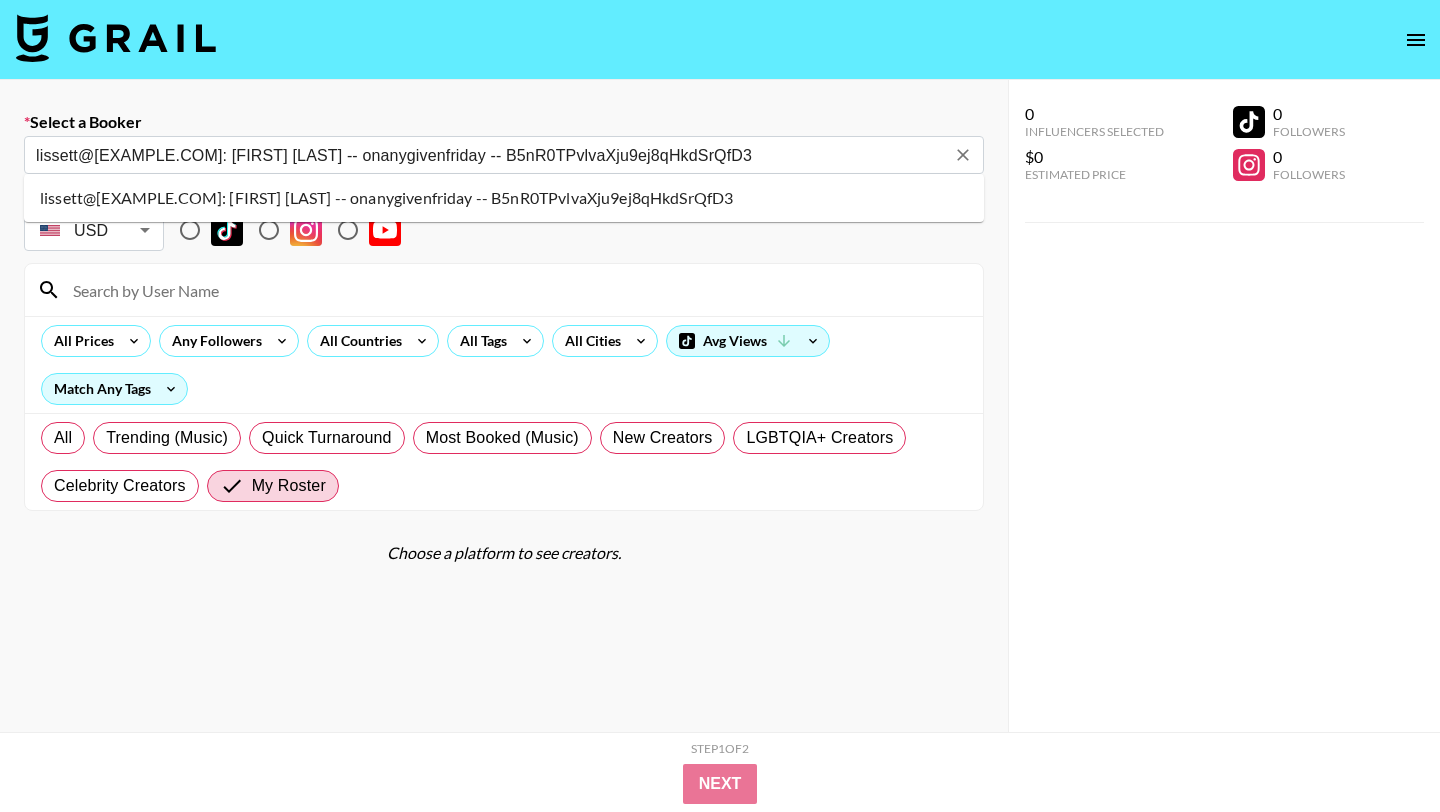 click on "lissett@onanygivenfriday.com: Lissett  Perez -- onanygivenfriday -- B5nR0TPvlvaXju9ej8qHkdSrQfD3" at bounding box center [504, 198] 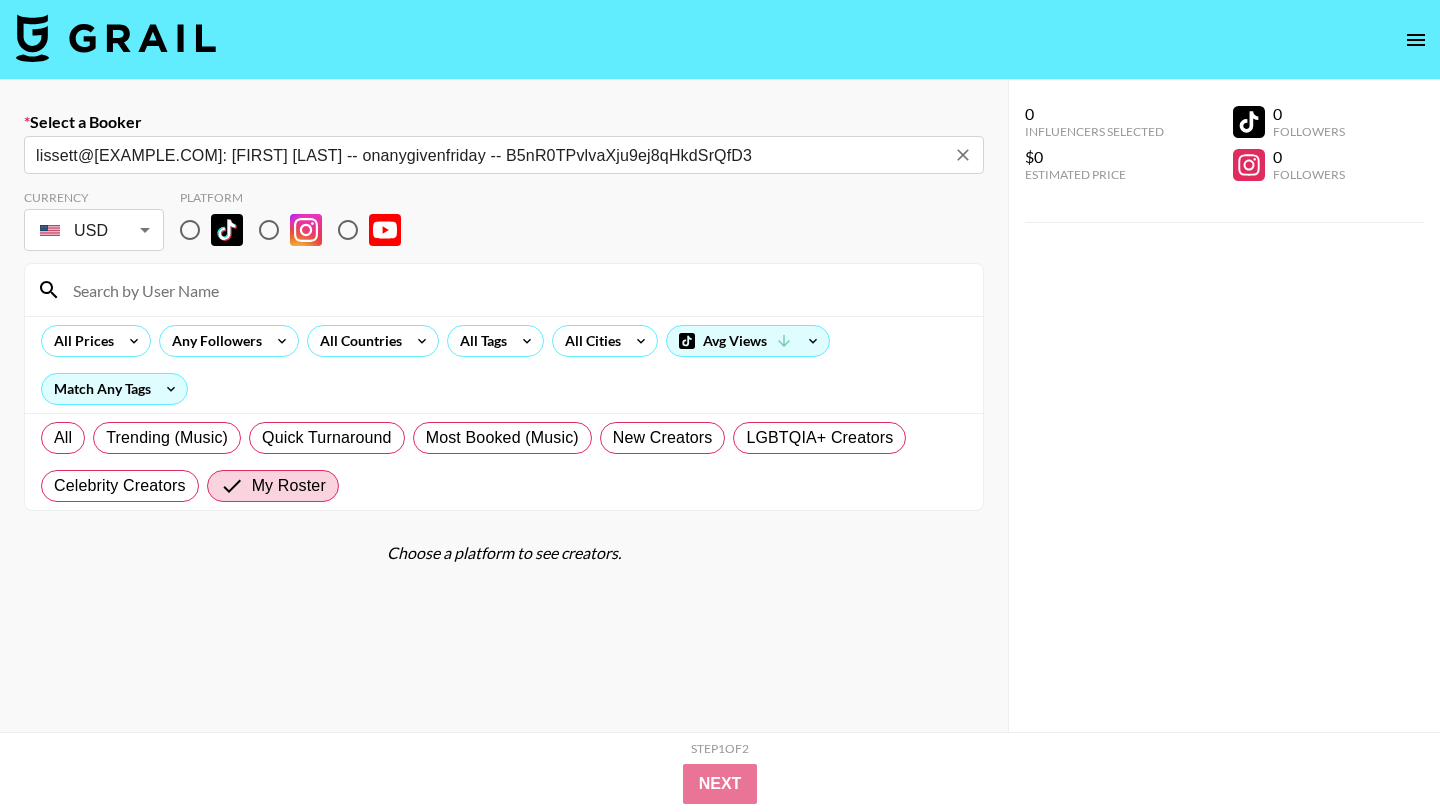 click at bounding box center [190, 230] 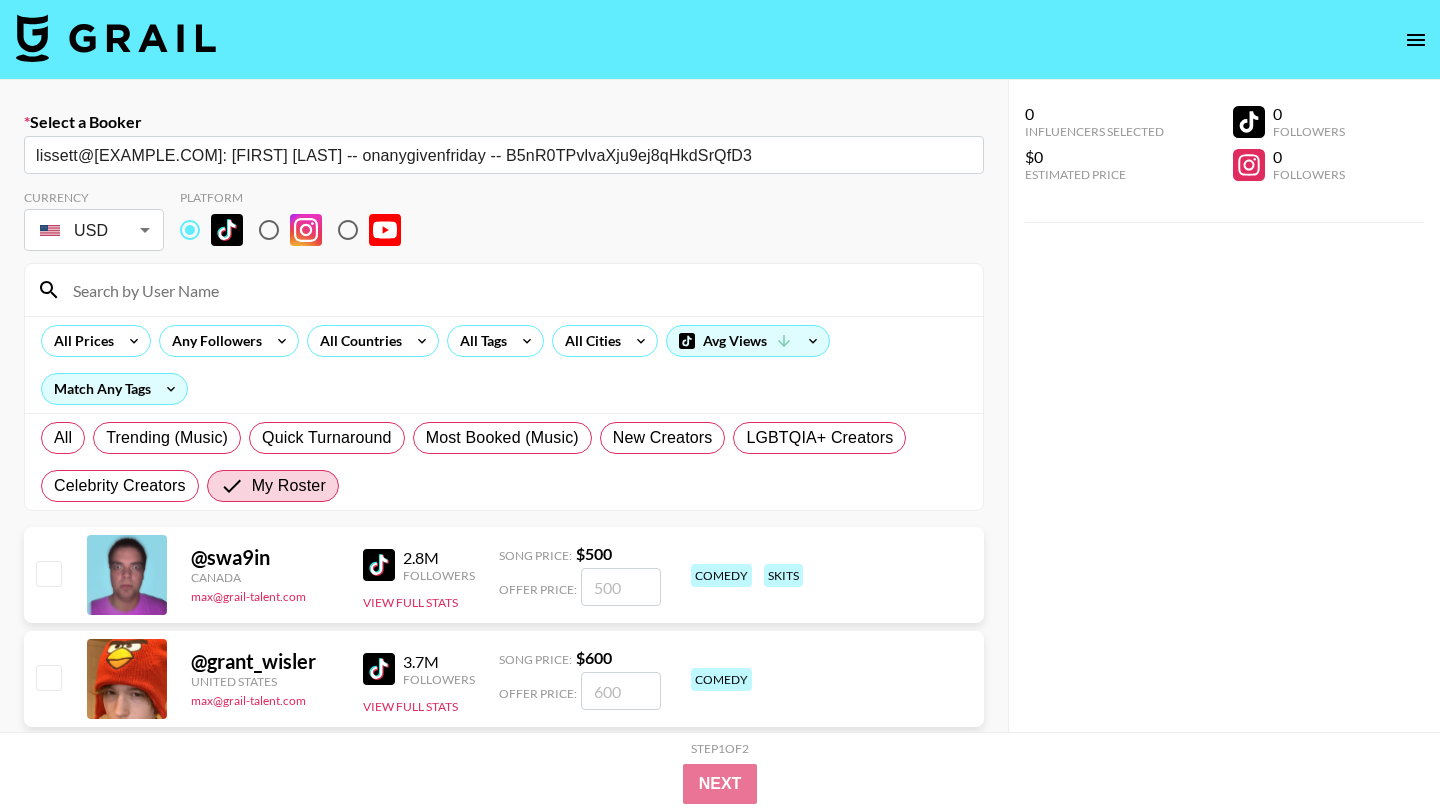 click at bounding box center [516, 290] 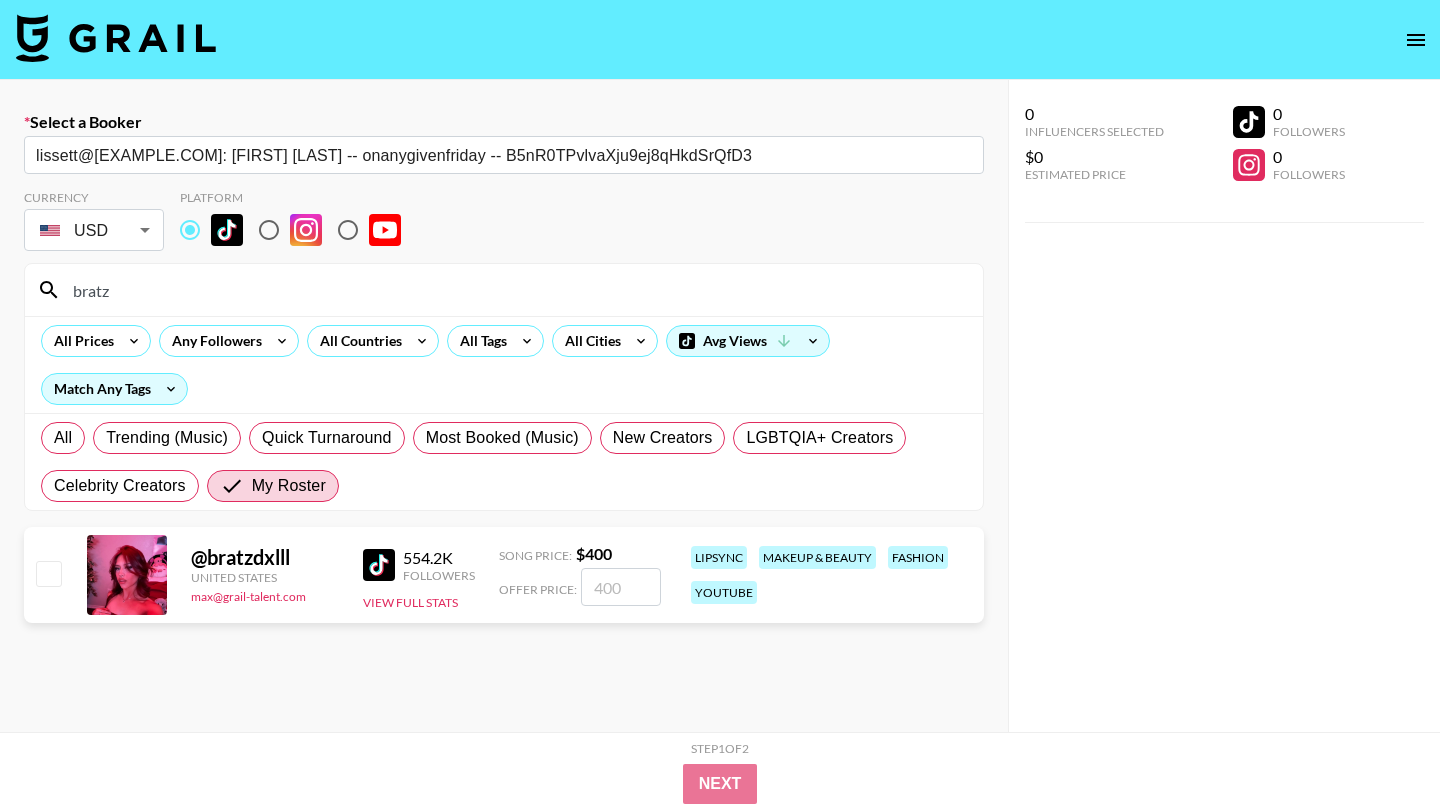 type on "bratz" 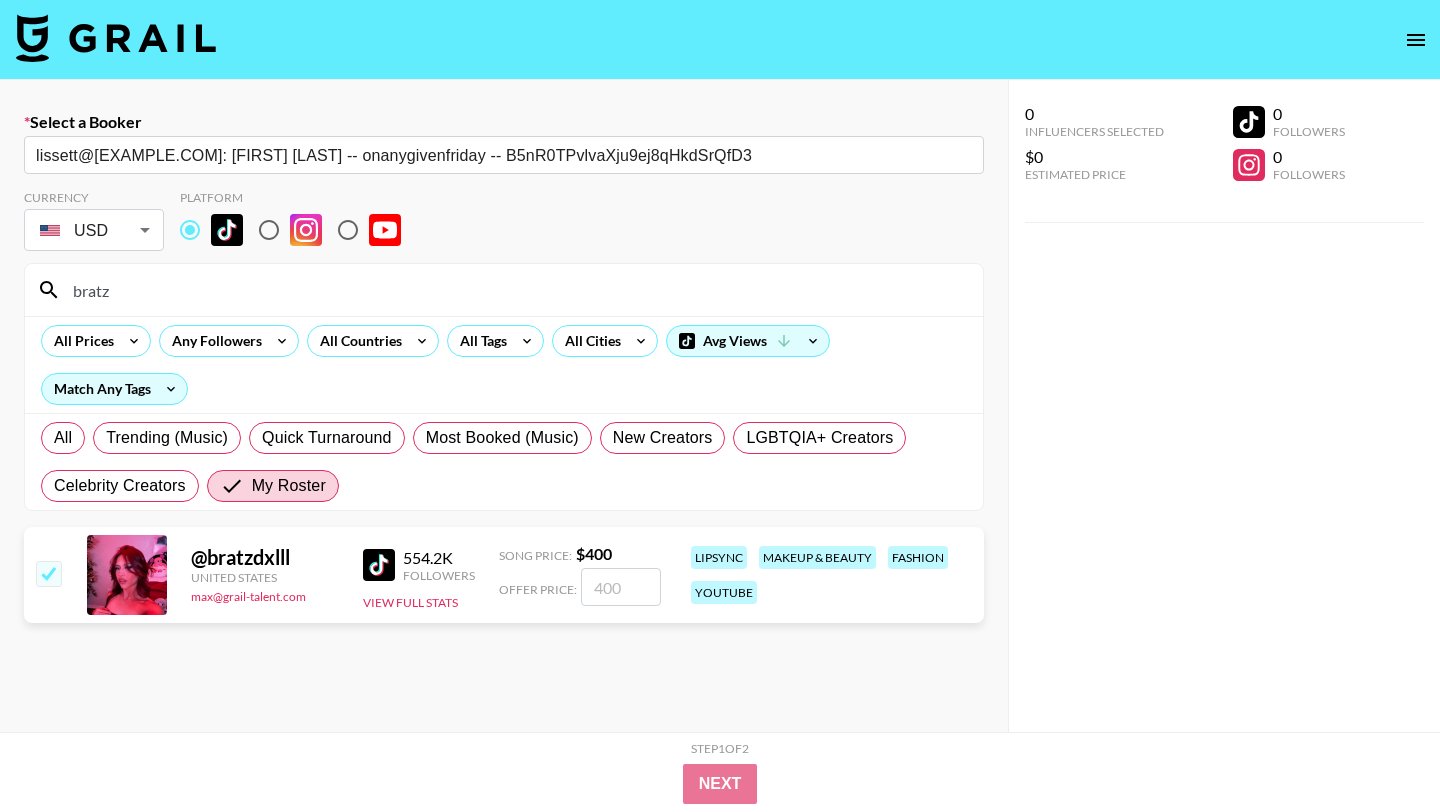 checkbox on "true" 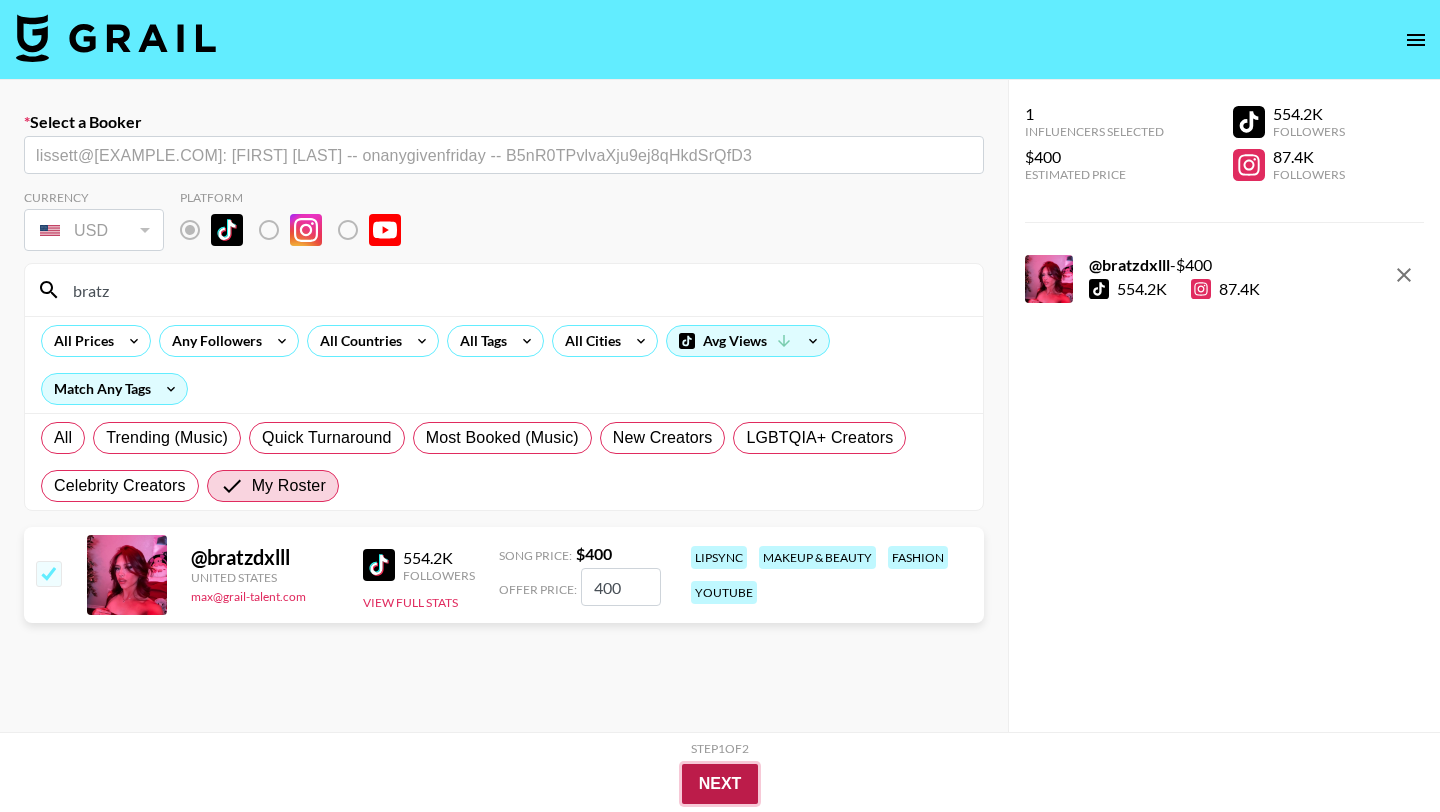 click on "Next" at bounding box center (720, 784) 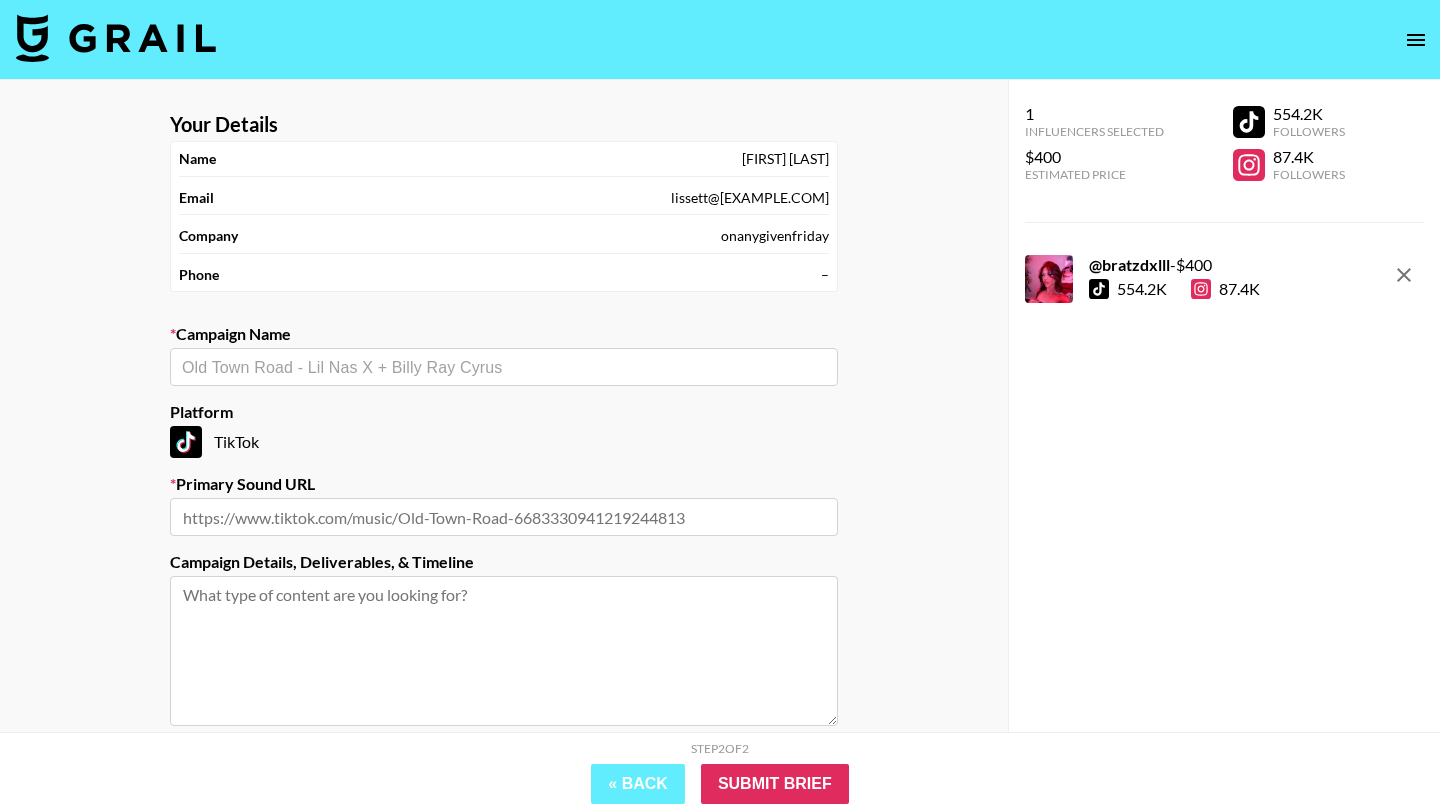 click on "​" at bounding box center [504, 367] 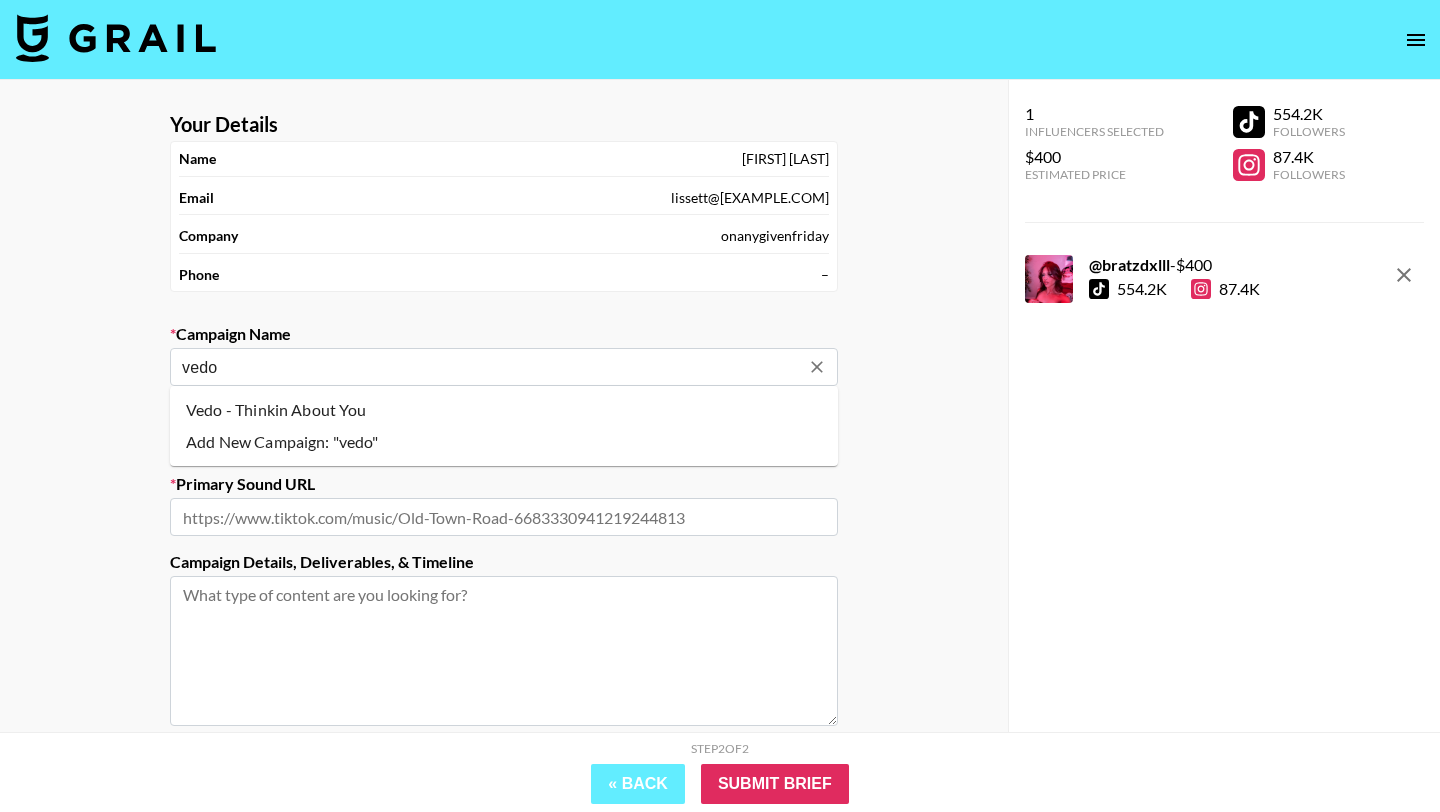 click on "Vedo - Thinkin About You" at bounding box center (504, 410) 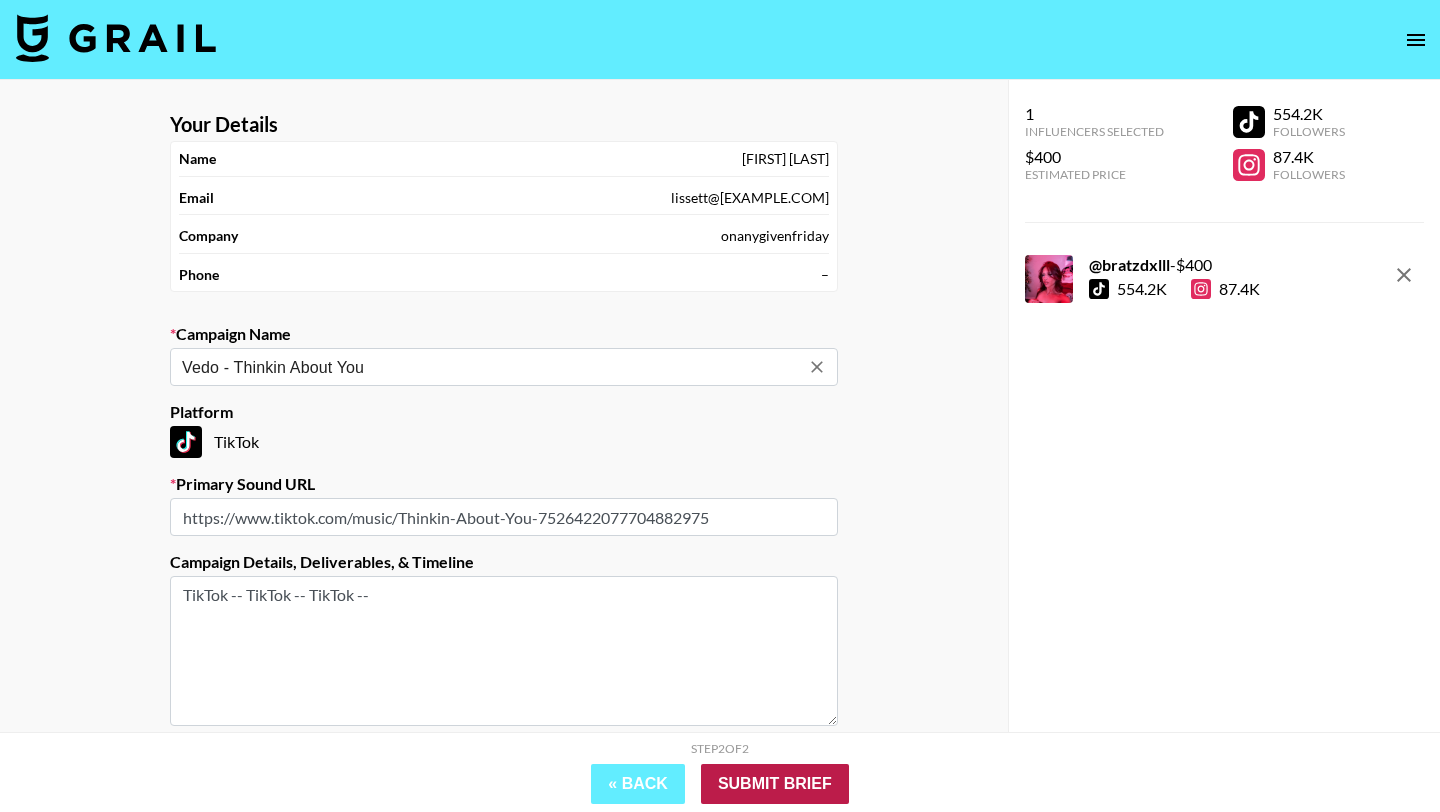 type on "Vedo - Thinkin About You" 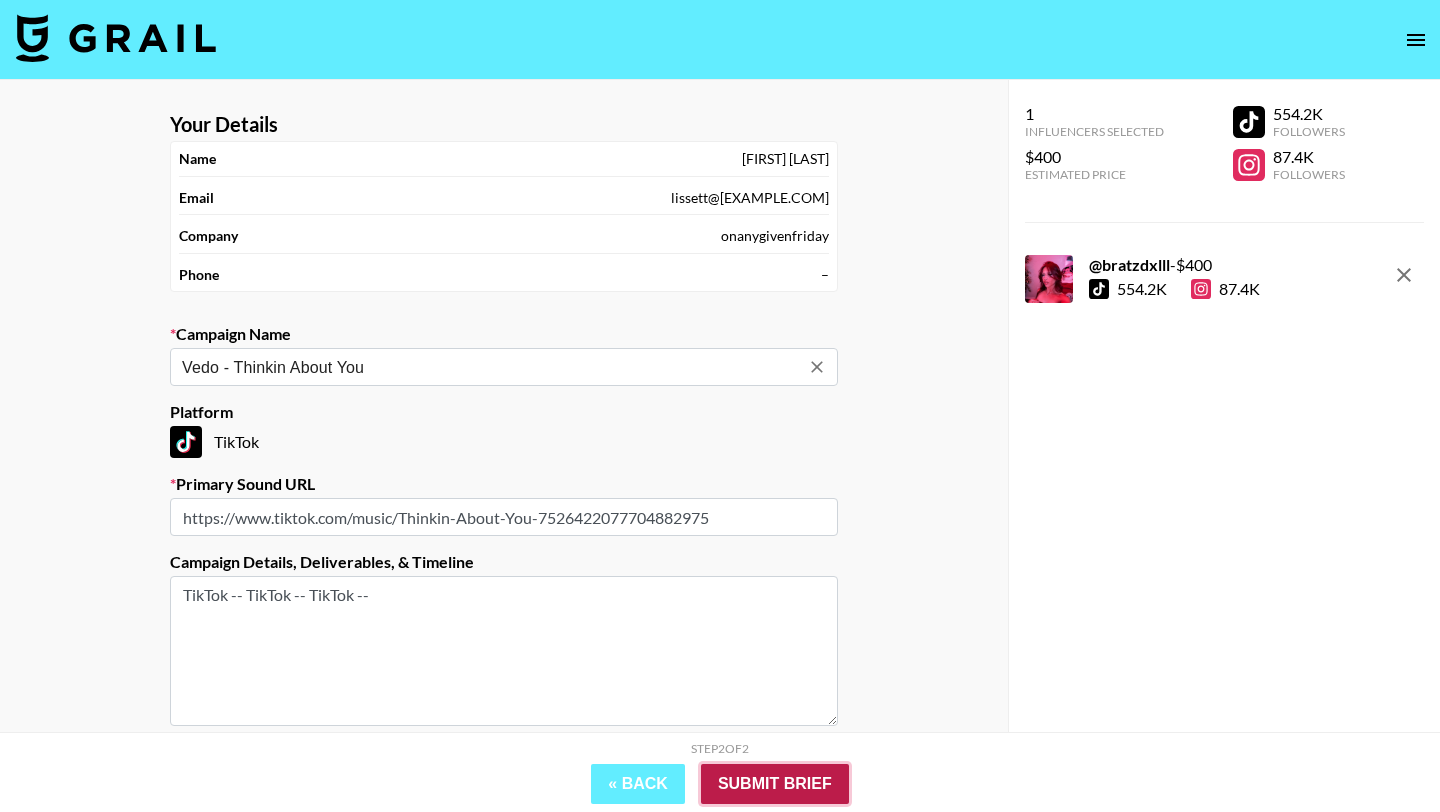 click on "Submit Brief" at bounding box center (775, 784) 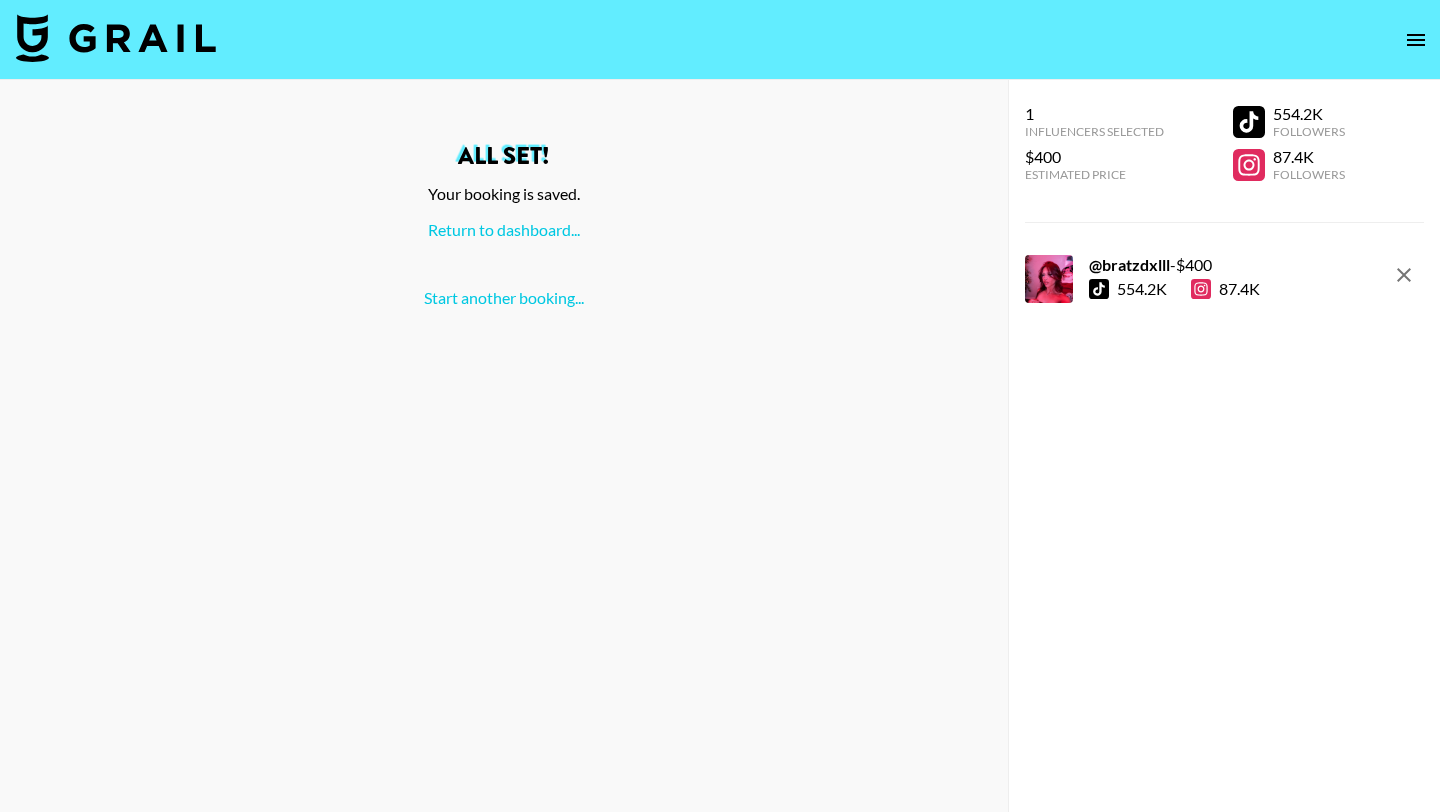 click on "Your booking is saved." at bounding box center (504, 194) 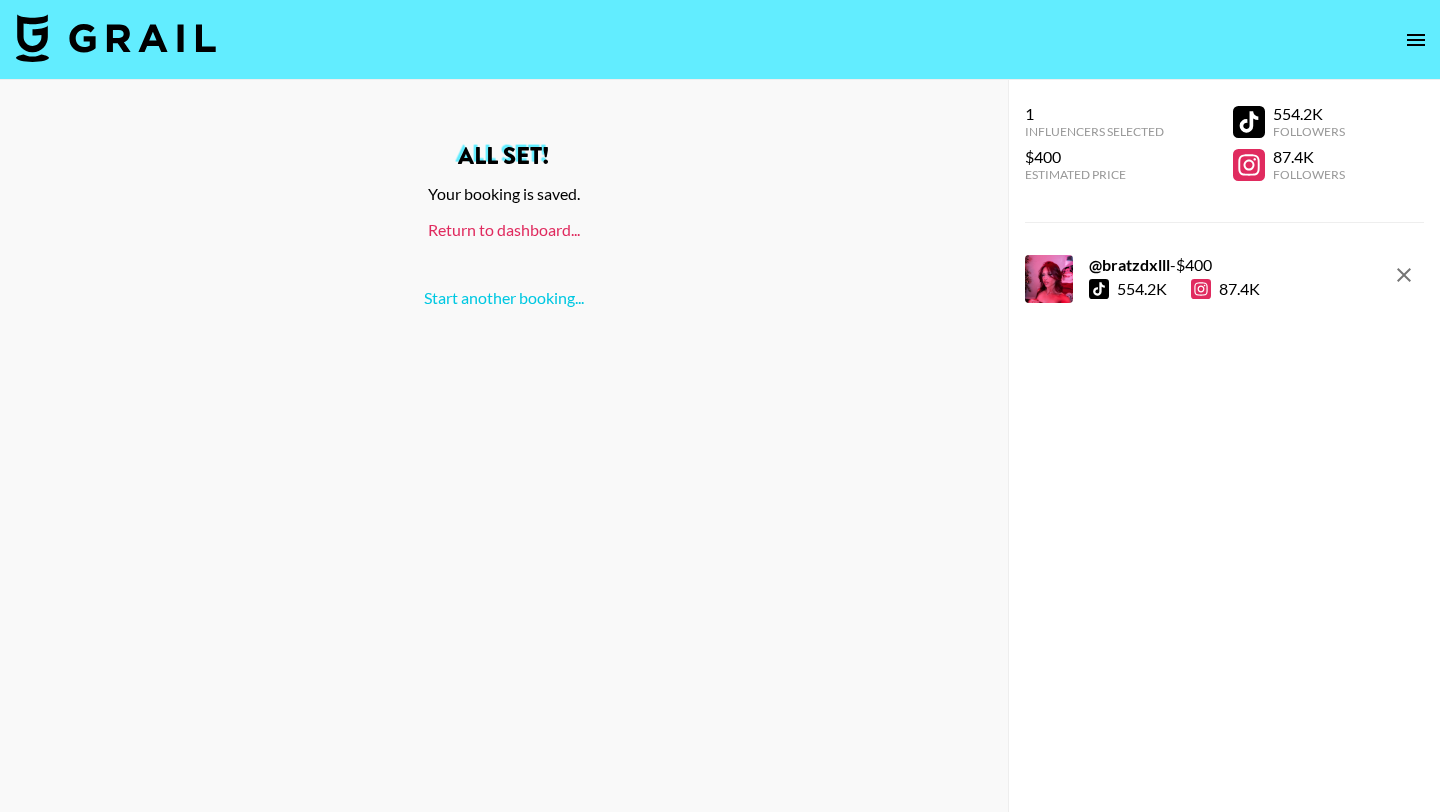 click on "Return to dashboard..." at bounding box center (504, 229) 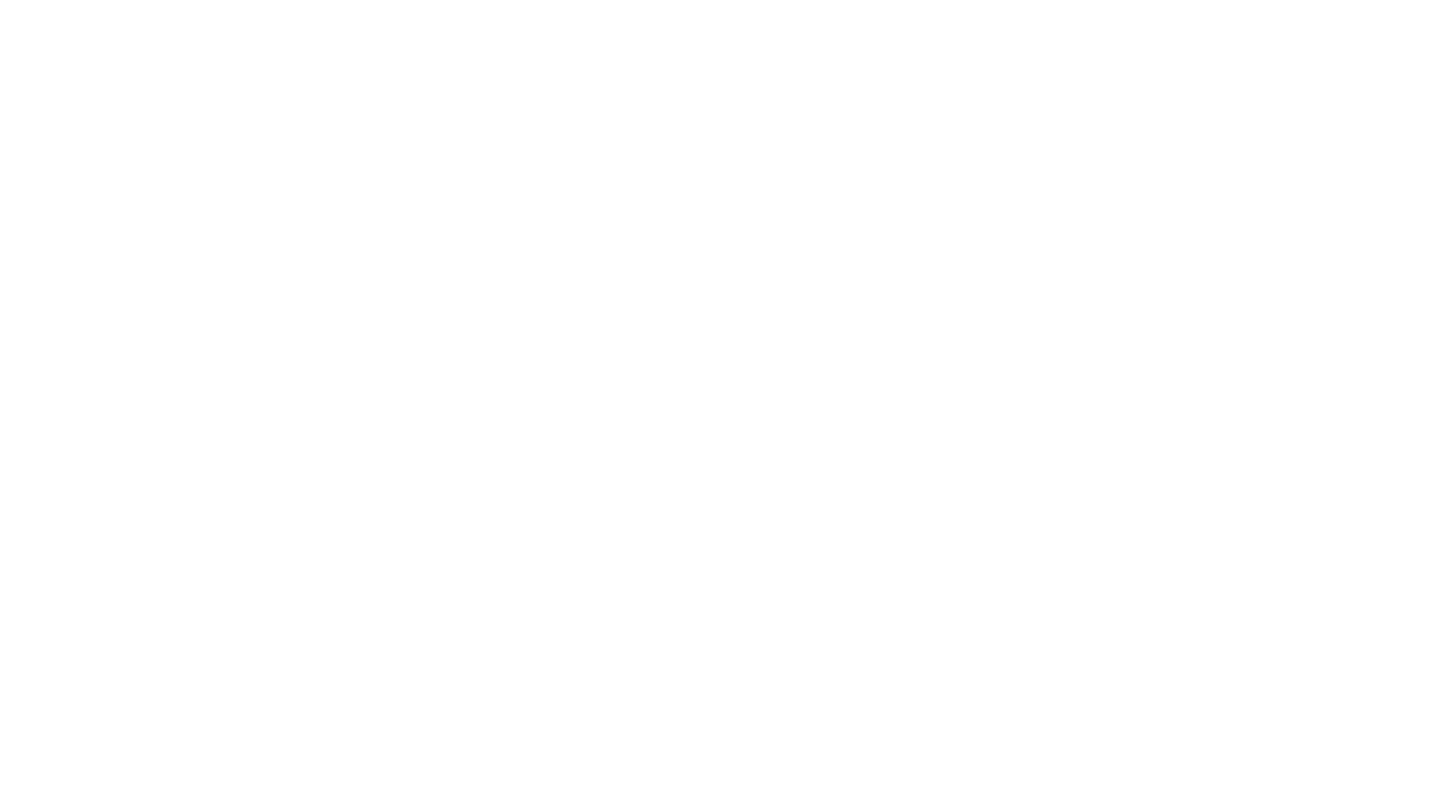 scroll, scrollTop: 0, scrollLeft: 0, axis: both 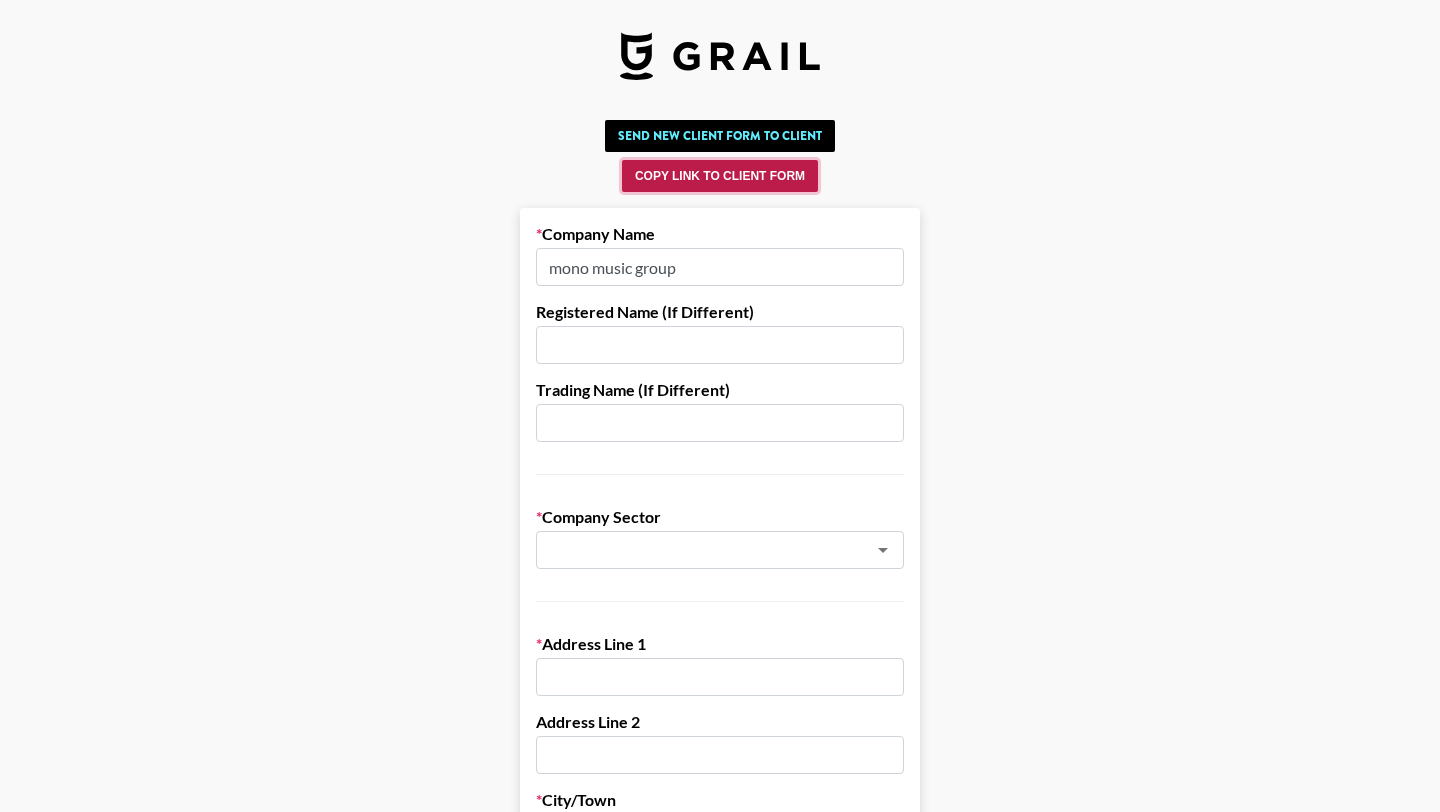 click on "Copy Link to Client Form" at bounding box center [720, 176] 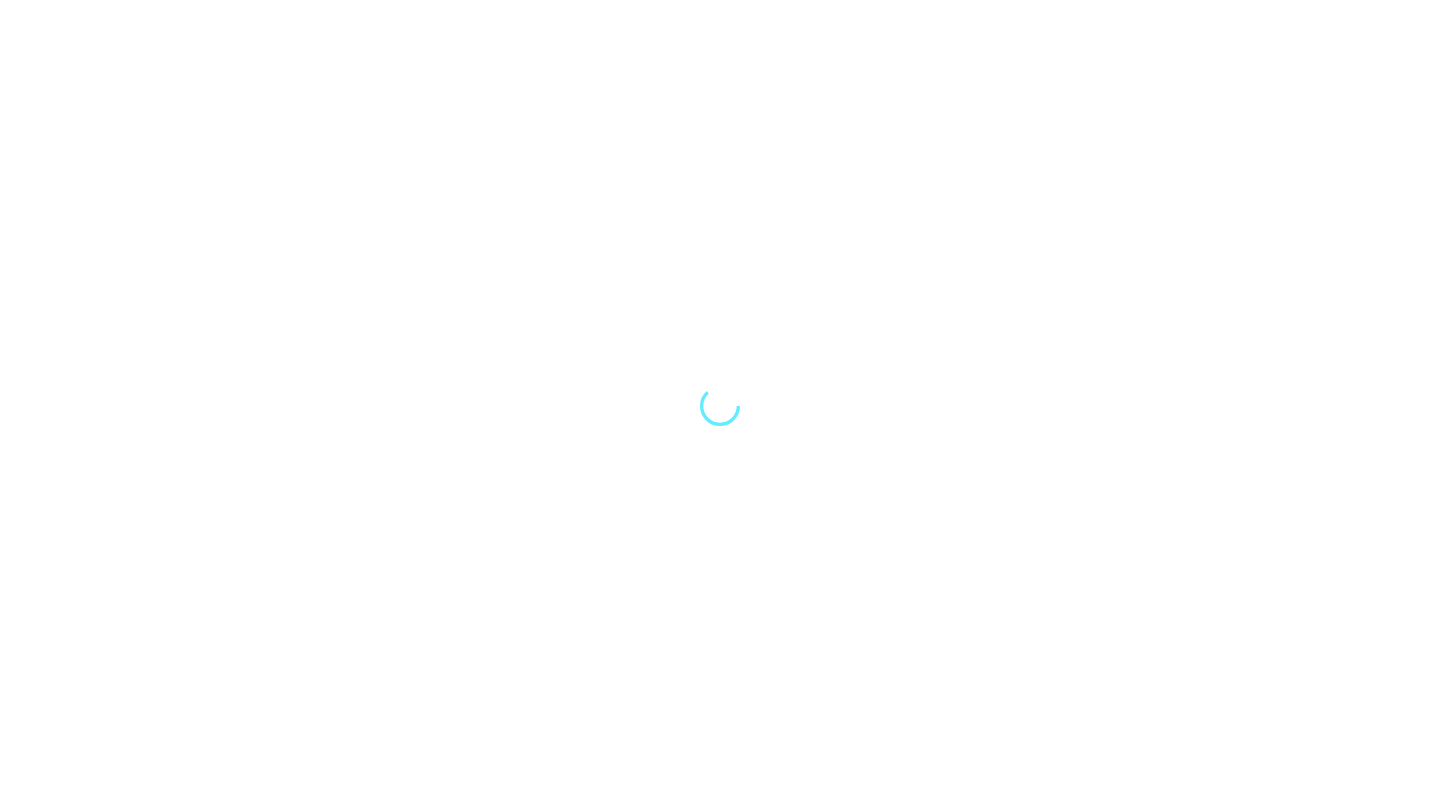 scroll, scrollTop: 0, scrollLeft: 0, axis: both 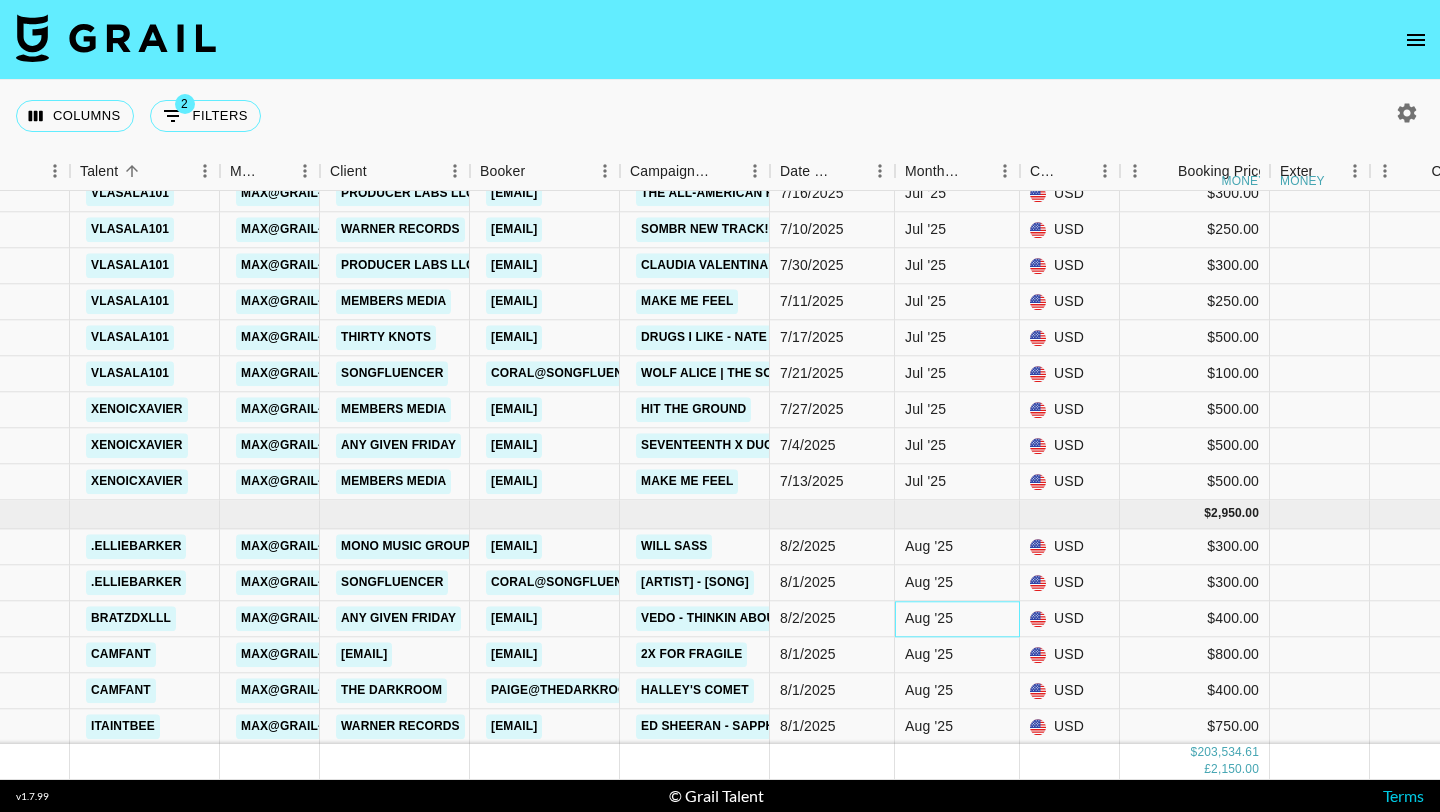 click on "Aug '25" at bounding box center [957, 619] 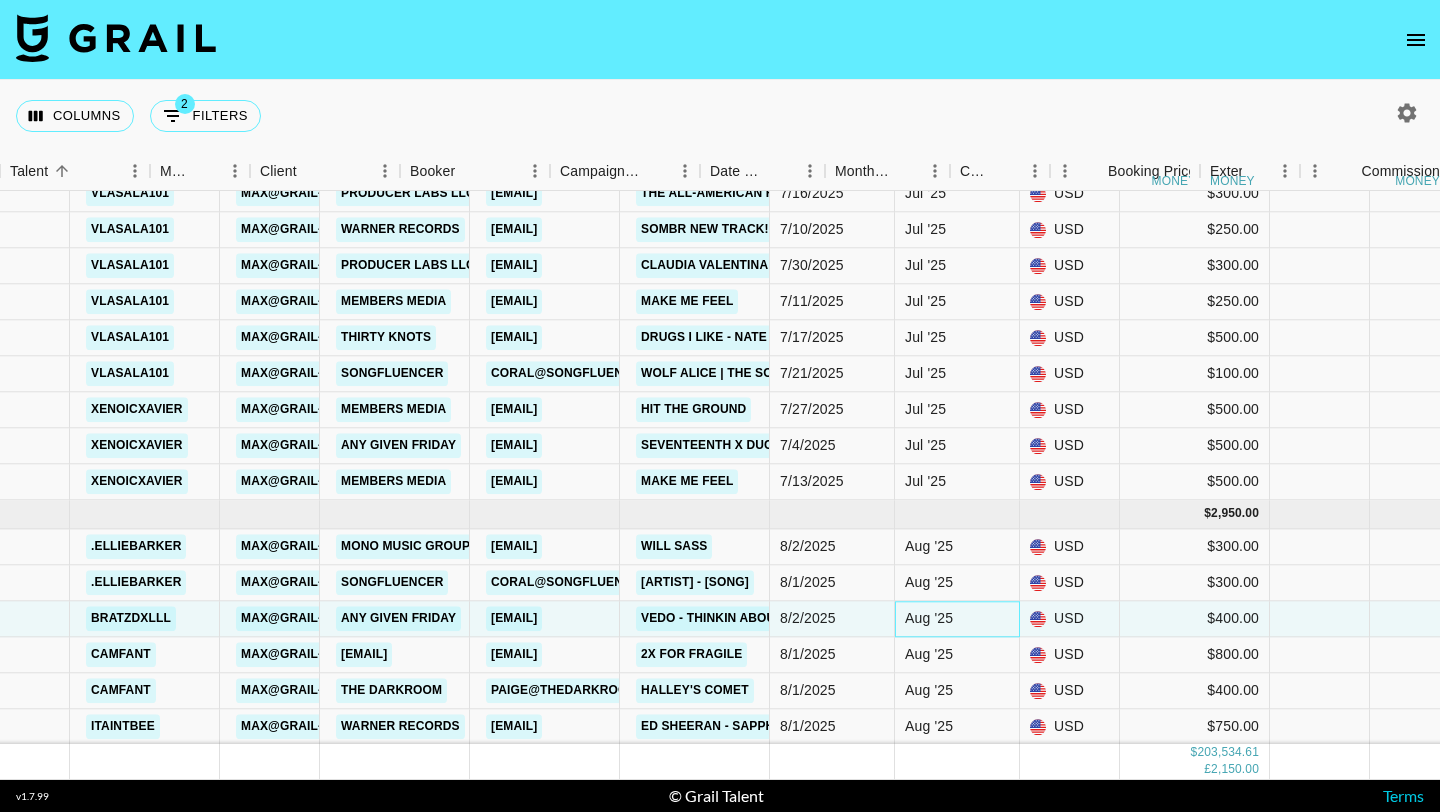 scroll, scrollTop: 13939, scrollLeft: 1392, axis: both 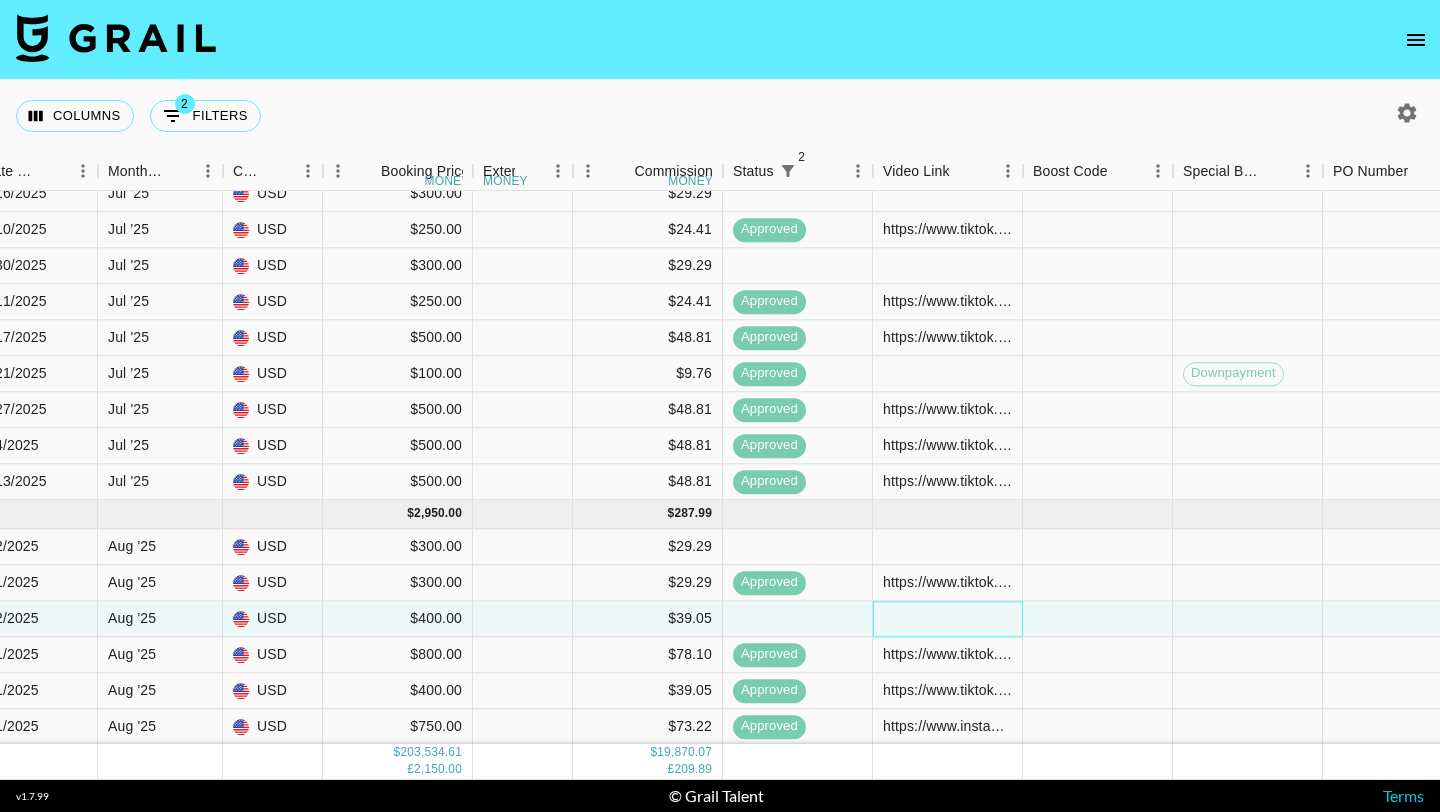 click at bounding box center [948, 619] 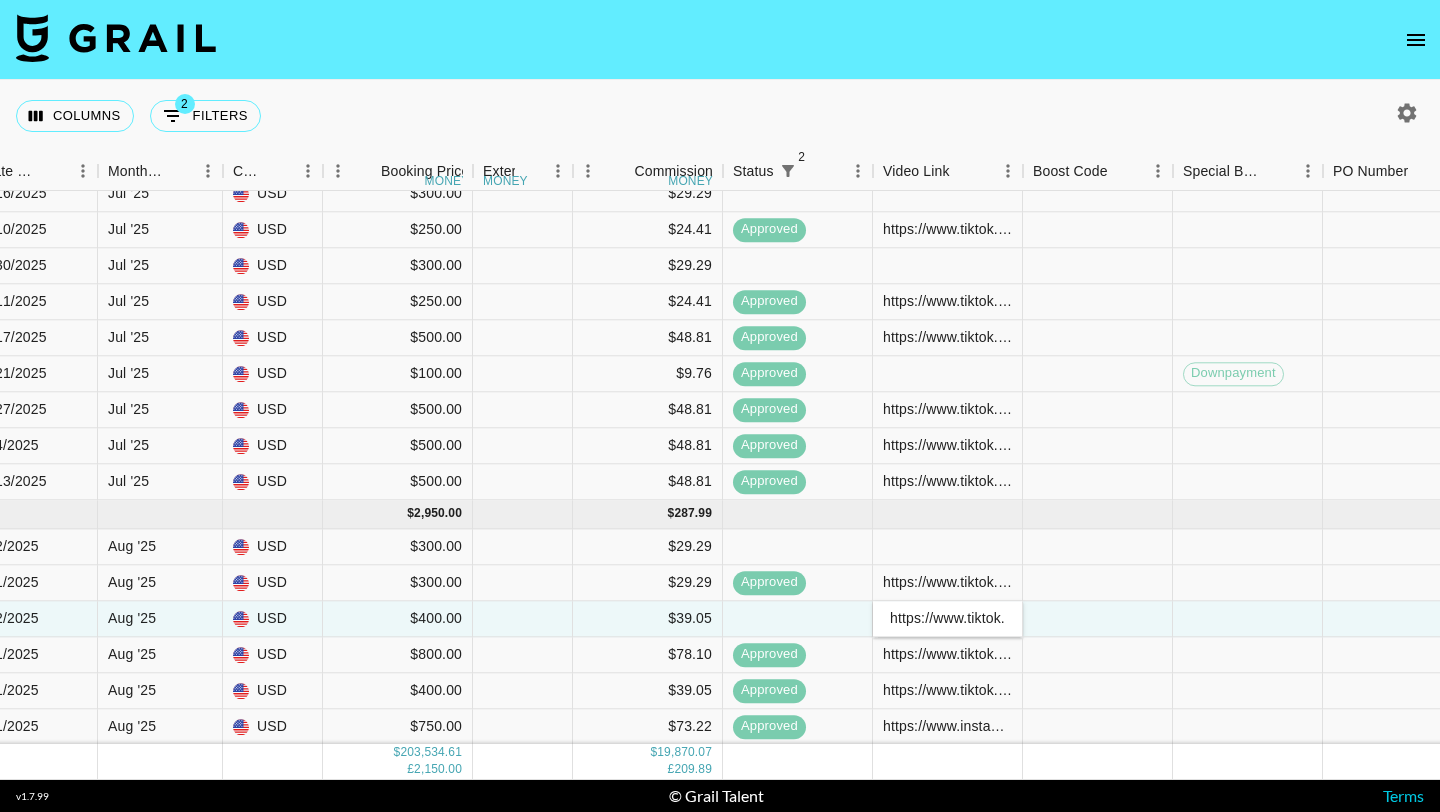 scroll, scrollTop: 0, scrollLeft: 6697, axis: horizontal 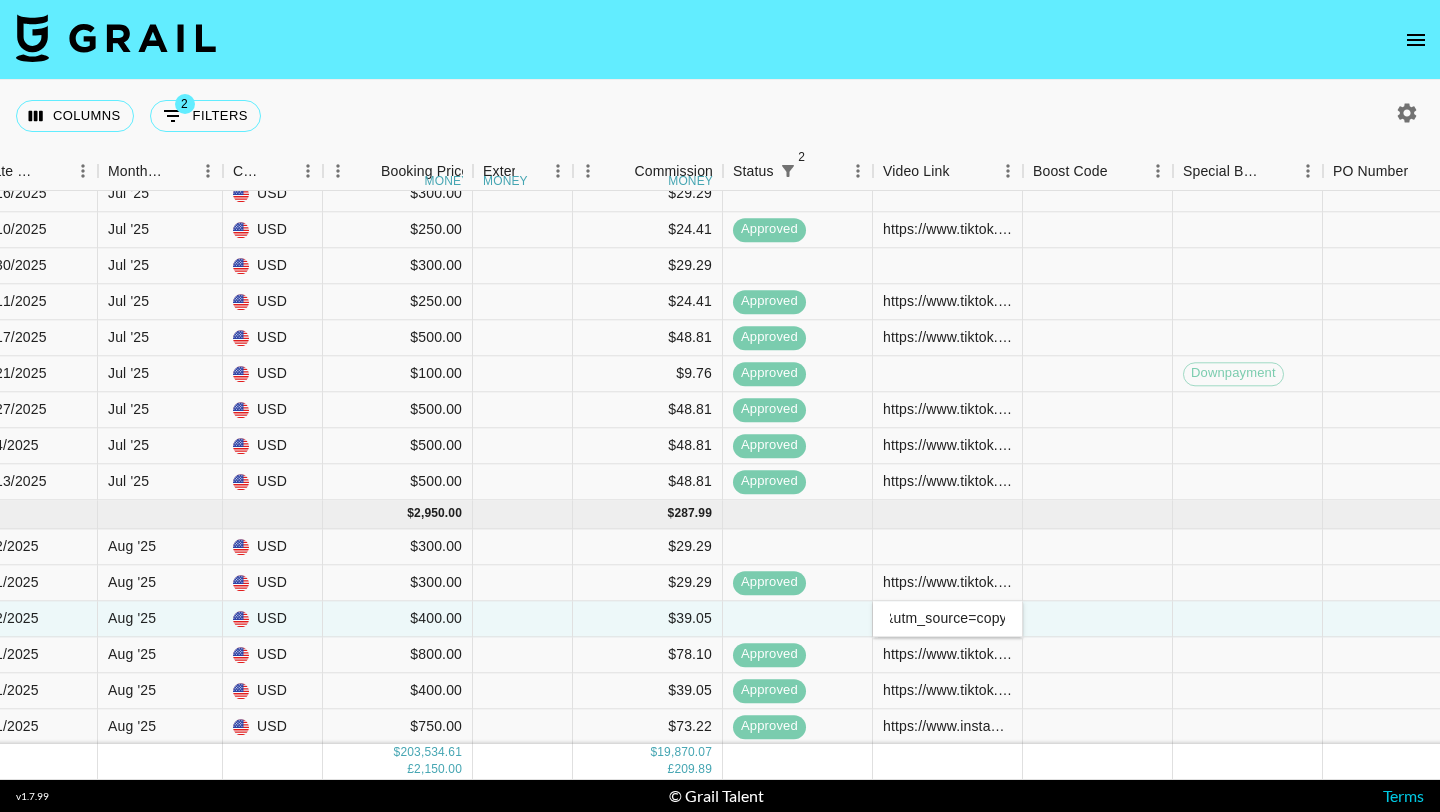 type on "https://www.tiktok.com/@bratzdxlll/photo/7533781094106221854?_d=secCgYIASAHKAESPgo8pPlBXohZgUKR7e%2FA%2Fiv5N2Idjs49z2uthjXmp8uYRzu3MfPSjxJX6C3PBHScPeJeojHC%2B4kXxoJF%2BZX6GgA%3D&_r=1&_svg=3&checksum=e43bc9a527ebaa501bdd4583e553b46139ee54a67b8798b229456699c41ea228&link_reflow_popup_iteration_sharer=%7B%22click_empty_to_play%22%3A1%2C%22profile_clickable%22%3A1%2C%22dynamic_cover%22%3A1%2C%22follow_to_play_duration%22%3A-1%7D&preview_pb=0&sec_user_id=MS4wLjABAAAAtZe9nrNlNL3UDU1VeV5TuAx_MeCSnN9cFAtZZy4H327Zzv95YyIQm0MUlHbDPGjp&share_app_id=1233&share_item_id=7533781094106221854&share_link_id=1A77074A-1AB8-4BAB-9E0E-51A6C5A37CB6&share_scene=11&sharer_language=en&social_share_type=14&source=h5_m&timestamp=1754100812&tt_from=copy&u_code=dc9f7e23ld0gcd&ug_btm=b8727%2Cb2878&ug_photo_idx=0&user_id=6824658595662742534&utm_campaign=client_share&utm_medium=ios&utm_source=copy" 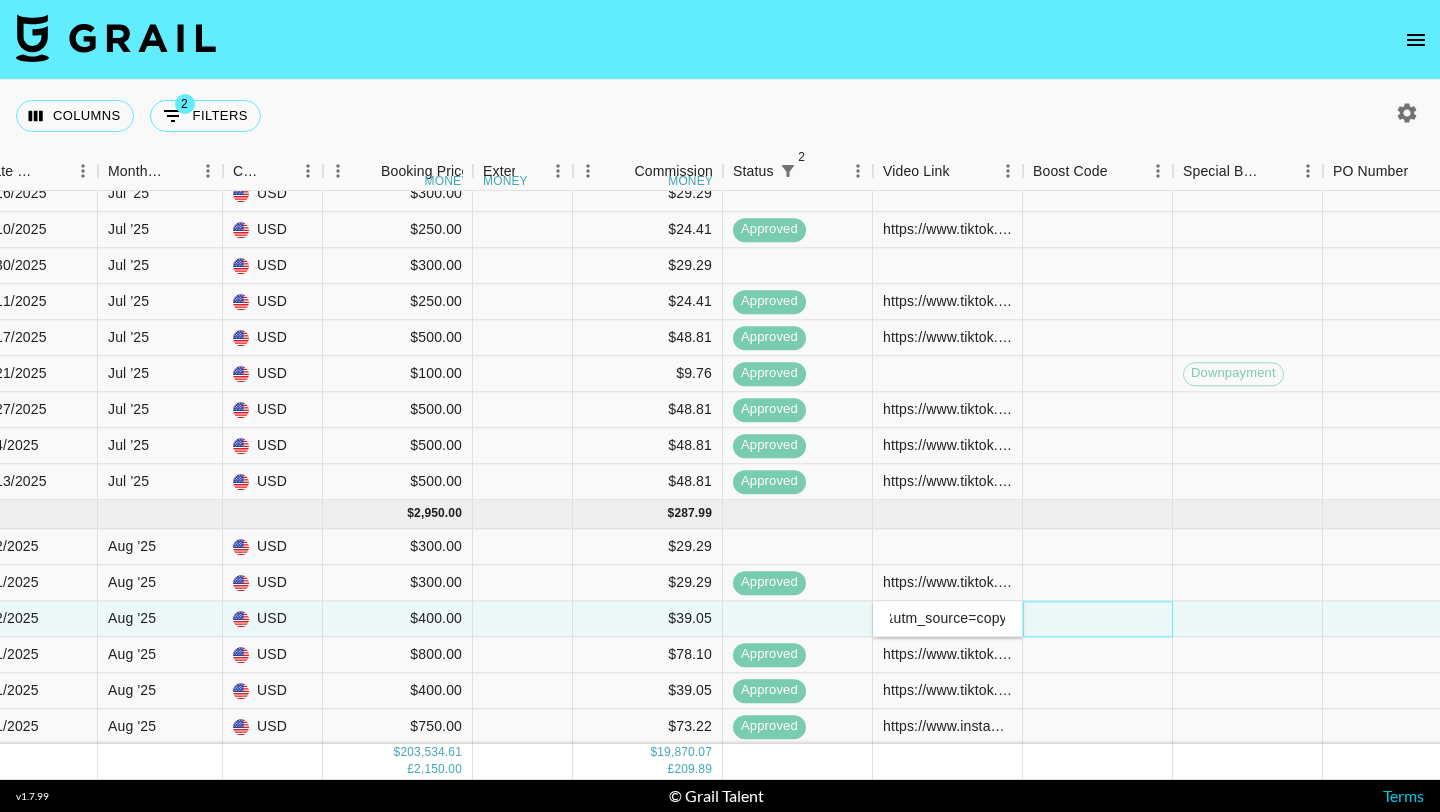 click at bounding box center [1098, 619] 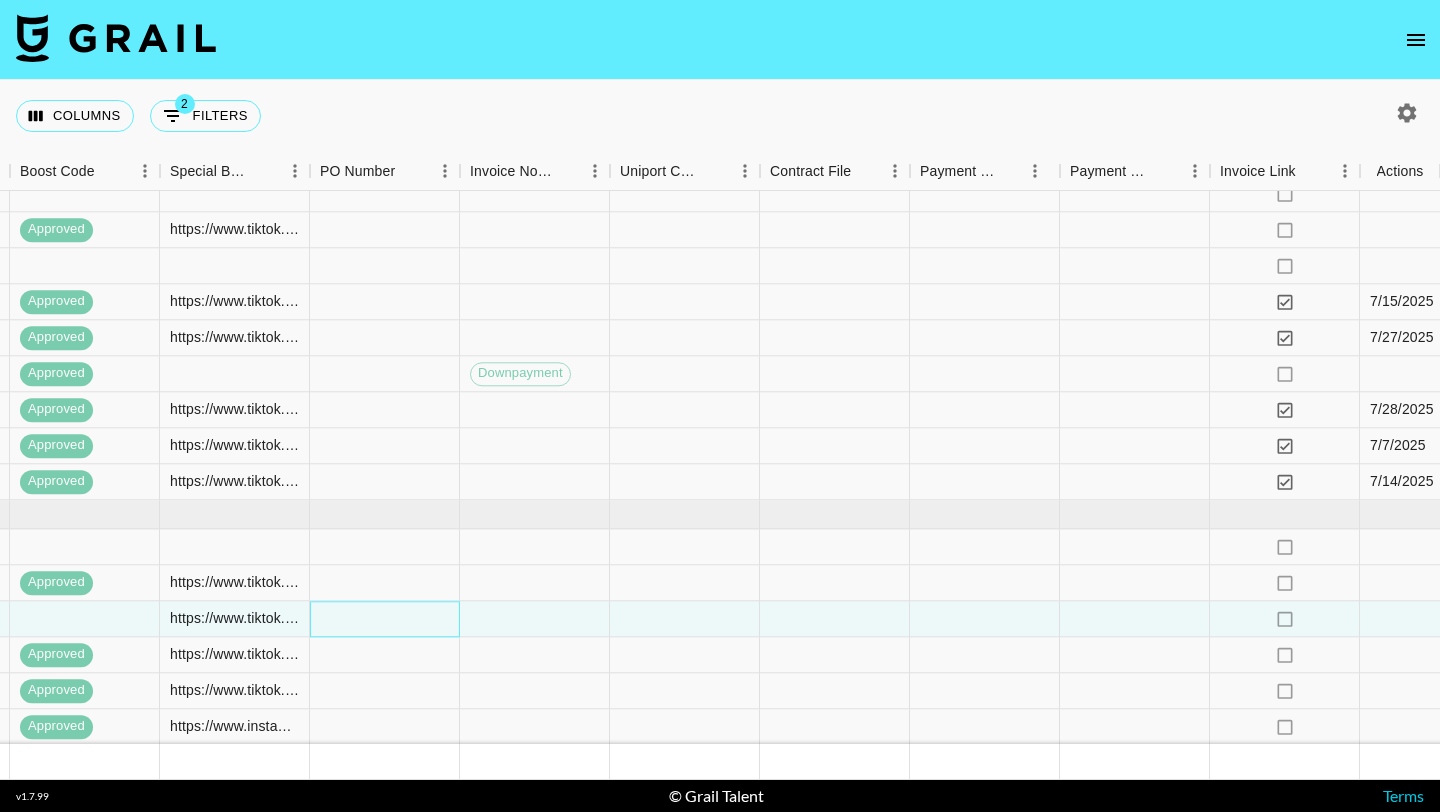 scroll, scrollTop: 13939, scrollLeft: 2405, axis: both 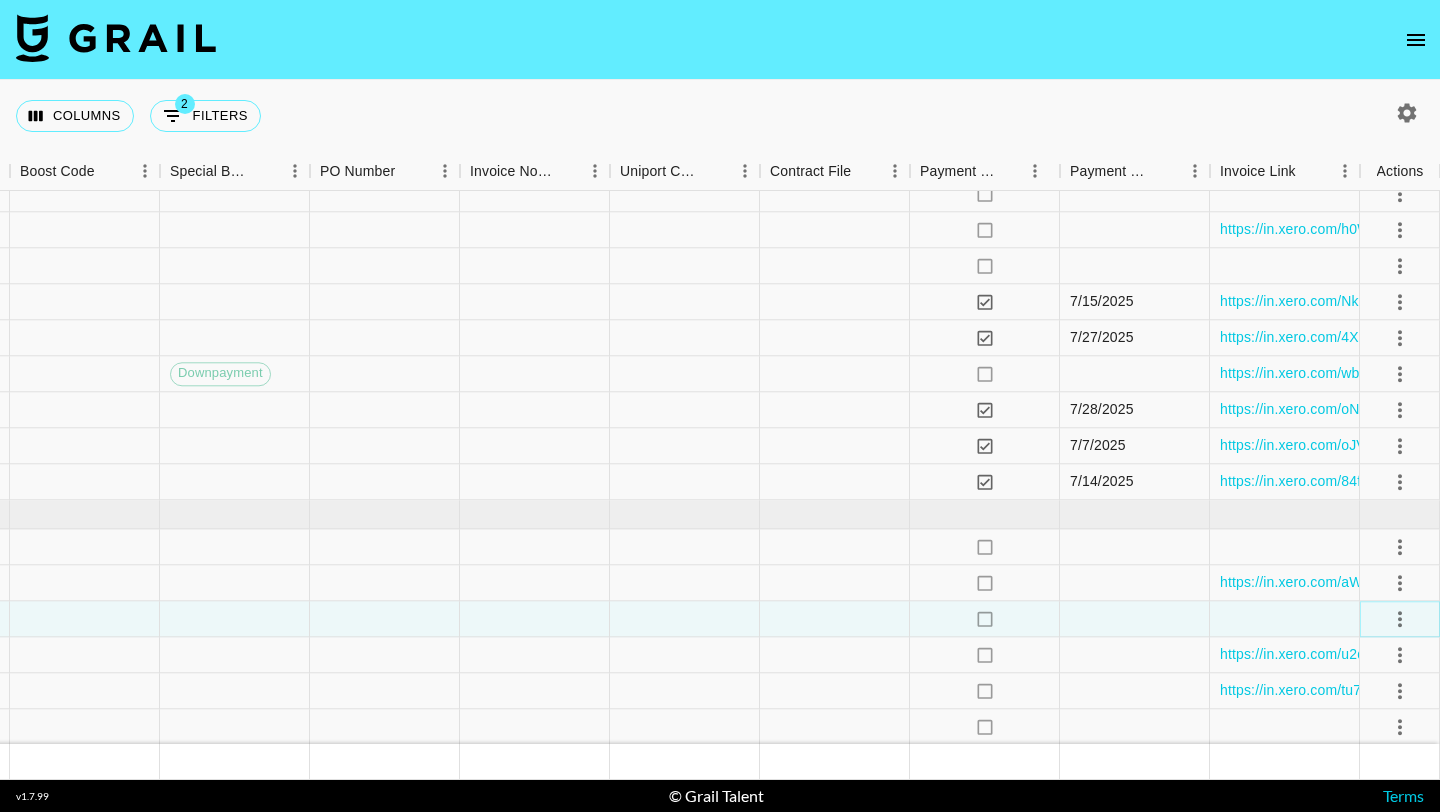 click 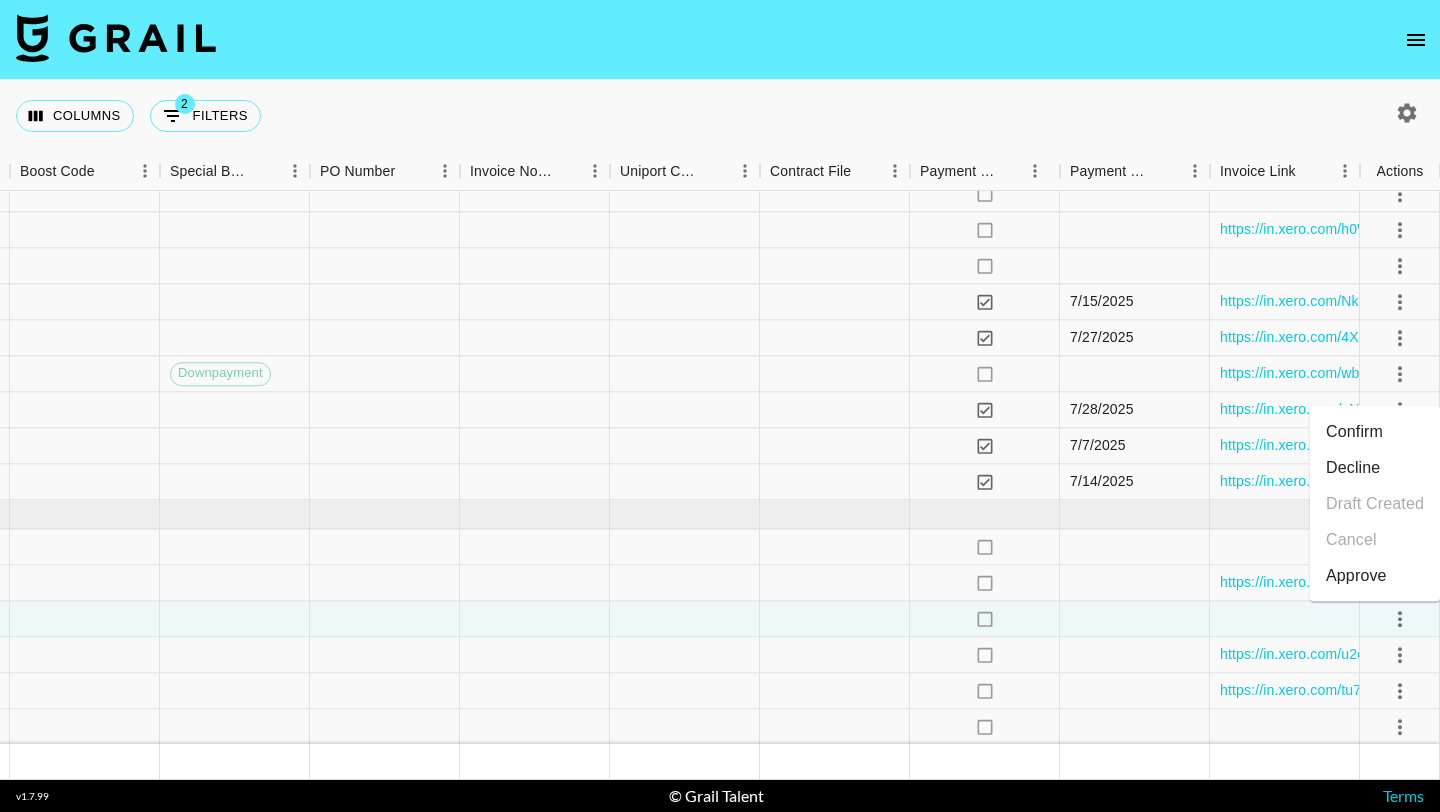 click on "Approve" at bounding box center [1375, 576] 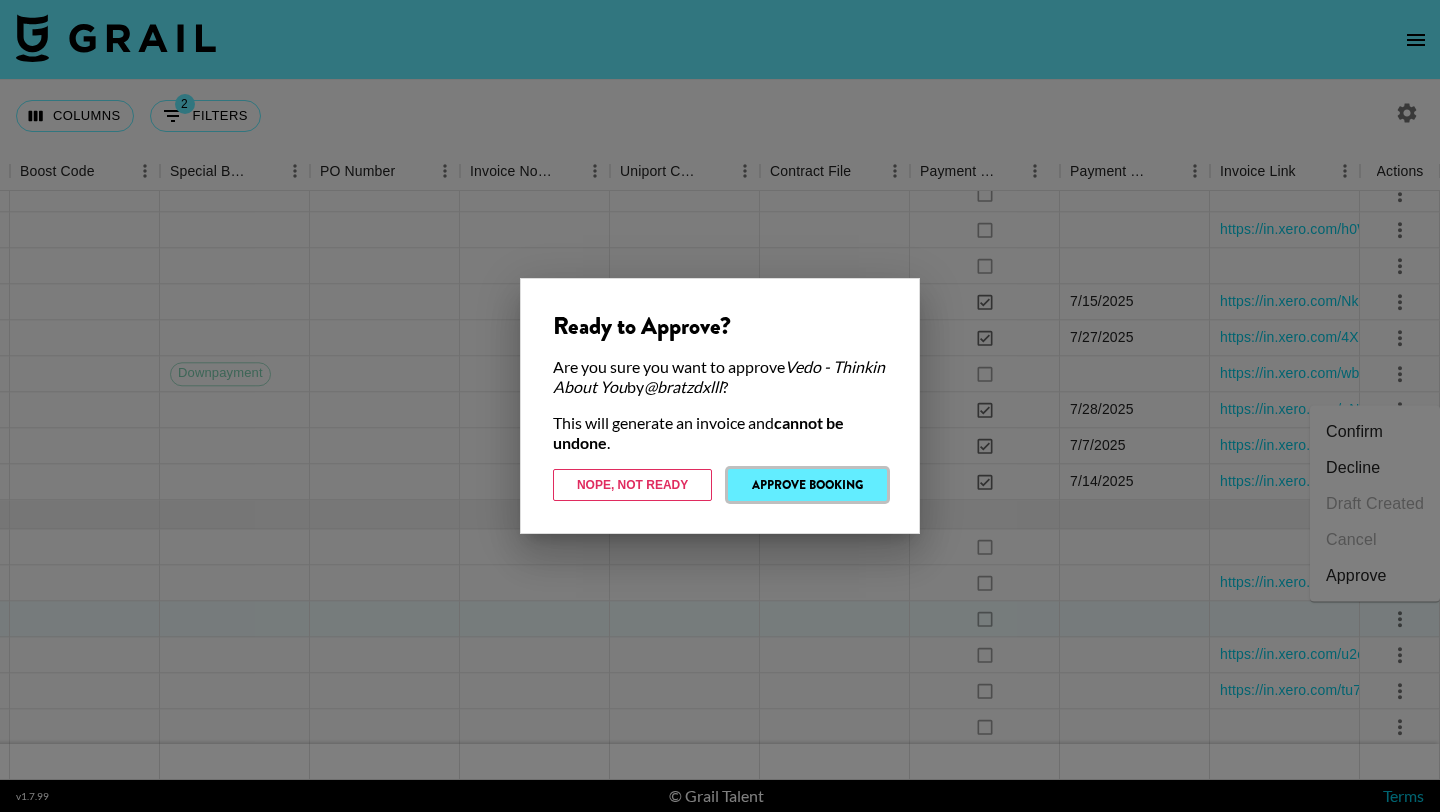 click on "Approve Booking" at bounding box center (807, 485) 